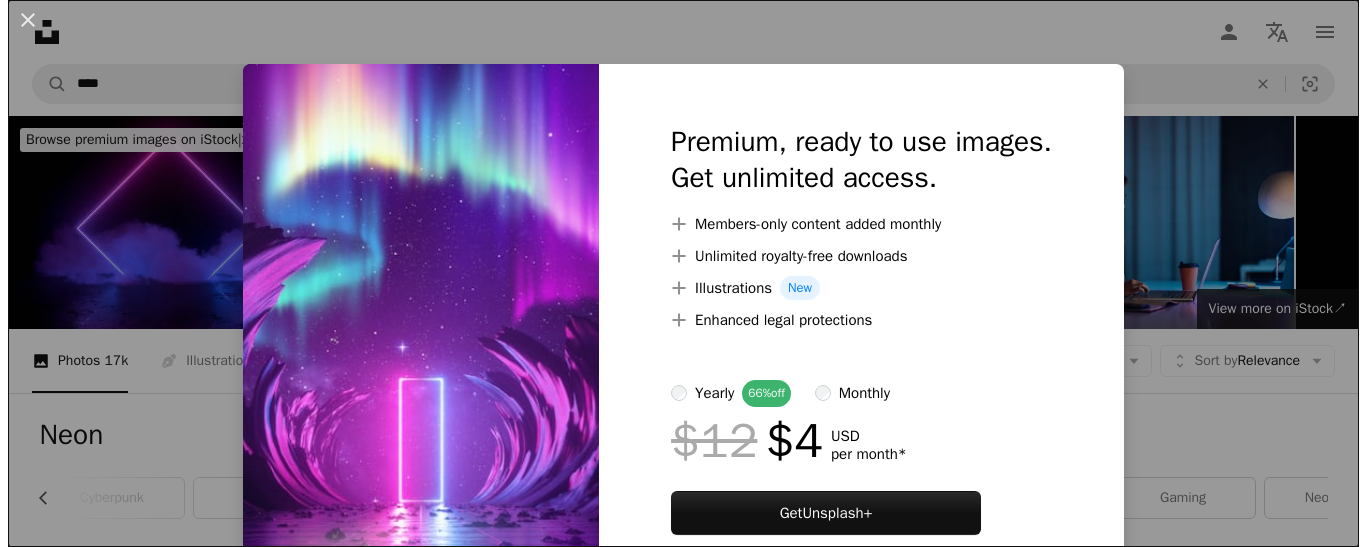 scroll, scrollTop: 2537, scrollLeft: 0, axis: vertical 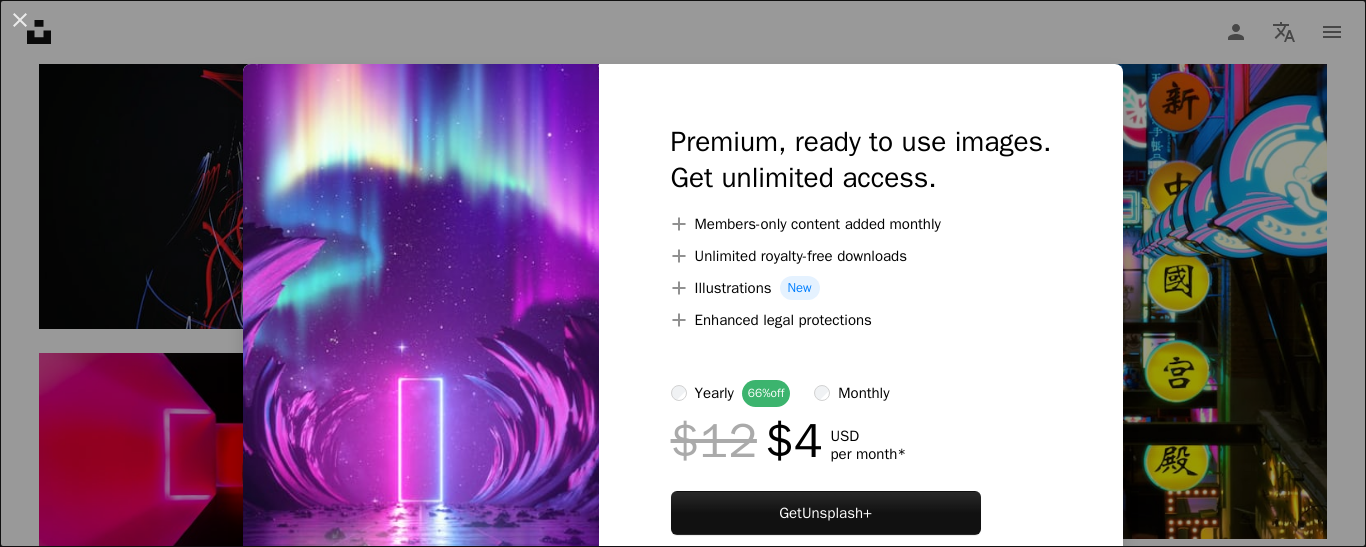 click at bounding box center [421, 353] 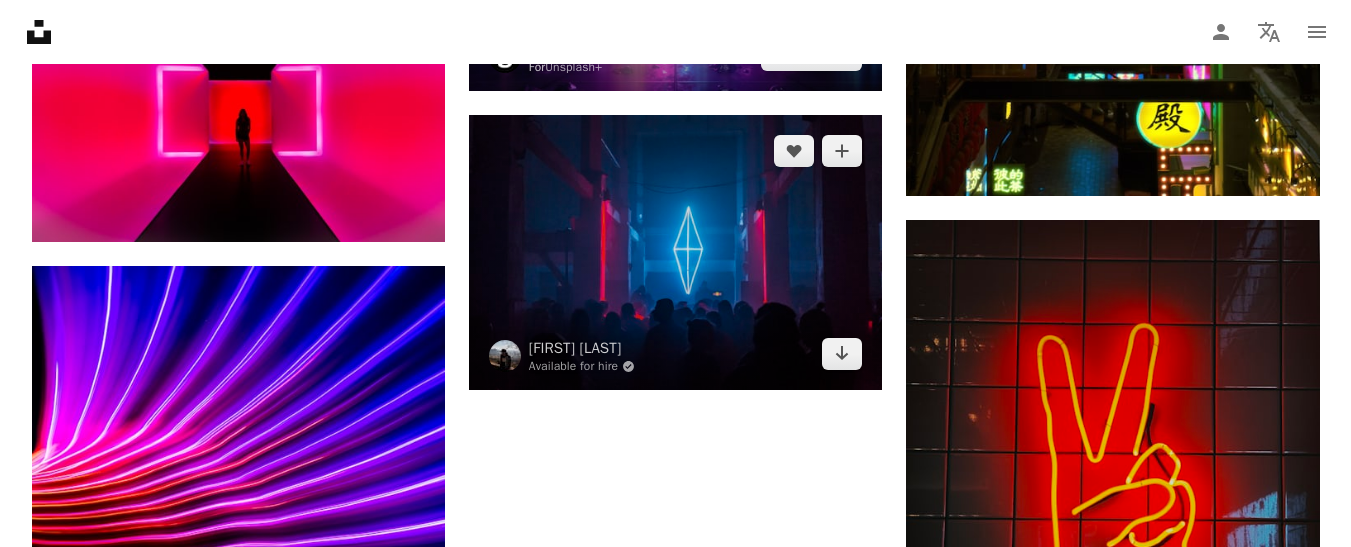 scroll, scrollTop: 2885, scrollLeft: 0, axis: vertical 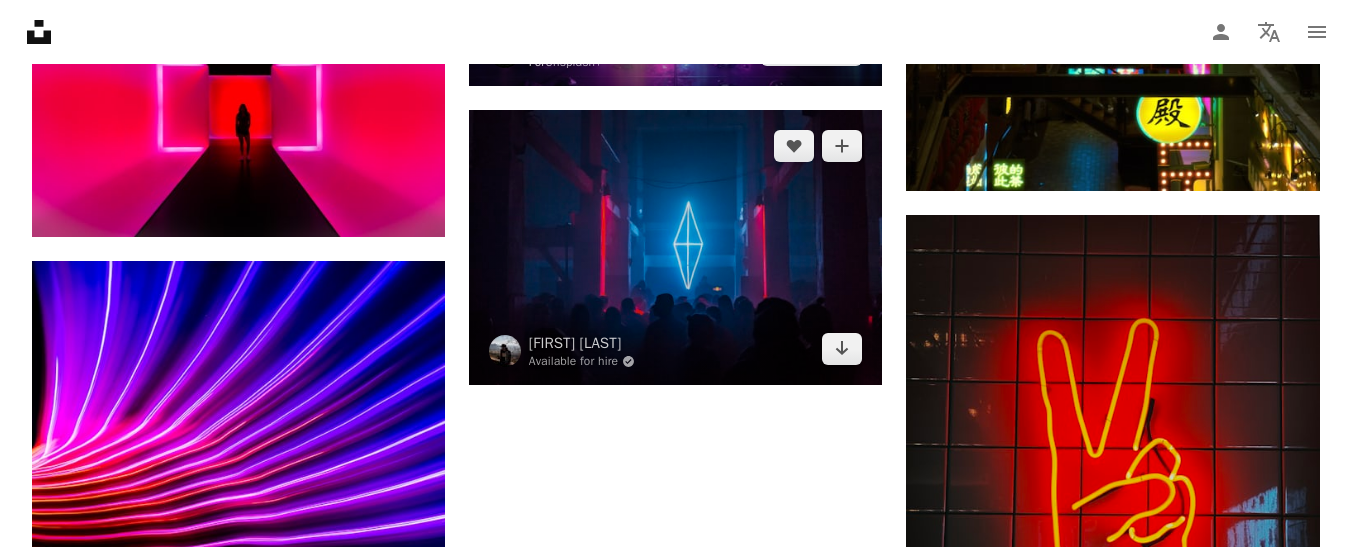 click at bounding box center (675, 247) 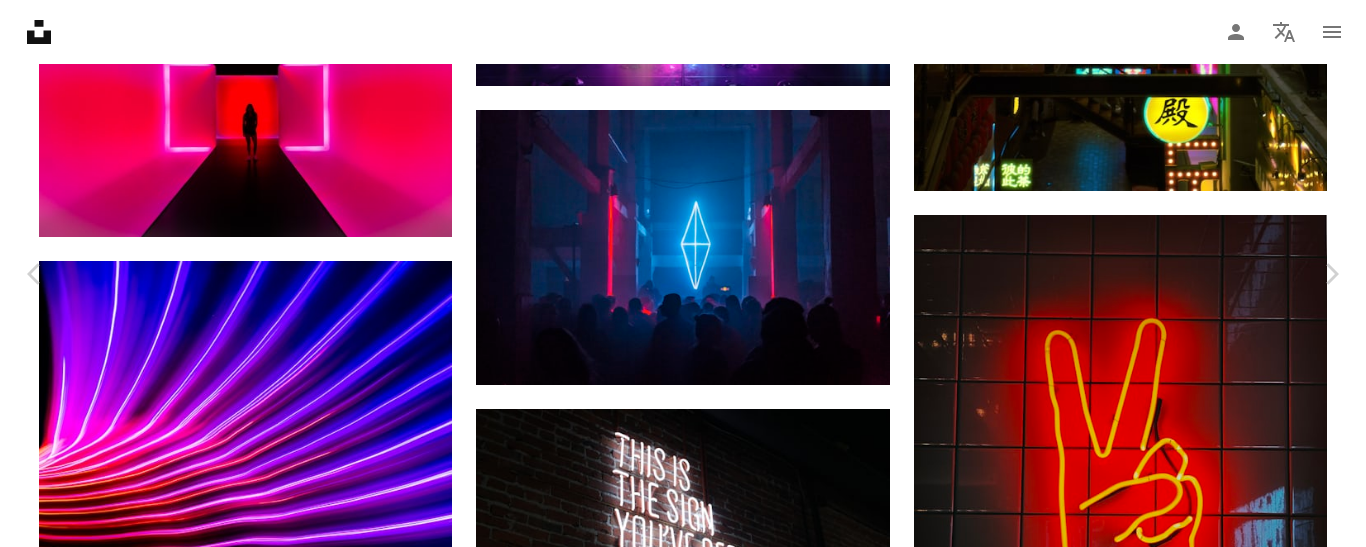 click on "An X shape Chevron left Chevron right [FIRST] [LAST] Available for hire A checkmark inside of a circle A heart A plus sign Edit image   Plus sign for Unsplash+ Download free Chevron down Zoom in Views 35,811,691 Downloads 337,201 Featured in Photos ,  Wallpapers A forward-right arrow Share Info icon Info More Actions Rave Russia A map marker [CITY], [COUNTRY] Calendar outlined Published on  [MONTH] [DAY], [YEAR] Camera Canon, EOS 5D Mark III Safety Free to use under the  Unsplash License 4K Images laptop wallpaper macbook wallpaper 1920x1080 wallpaper mac wallpaper people 8k wallpaper dark blue windows 10 wallpaper night light party red 1080p wallpaper life neon crowd 2560x1440 wallpaper 1366x768 wallpaper Backgrounds Browse premium related images on iStock  |  Save 20% with code UNSPLASH20 View more on iStock  ↗ Related images A heart A plus sign [FIRST] [LAST] Available for hire A checkmark inside of a circle Arrow pointing down Plus sign for Unsplash+ A heart A plus sign [FIRST] [LAST] For  Unsplash+ A lock" at bounding box center (683, 5392) 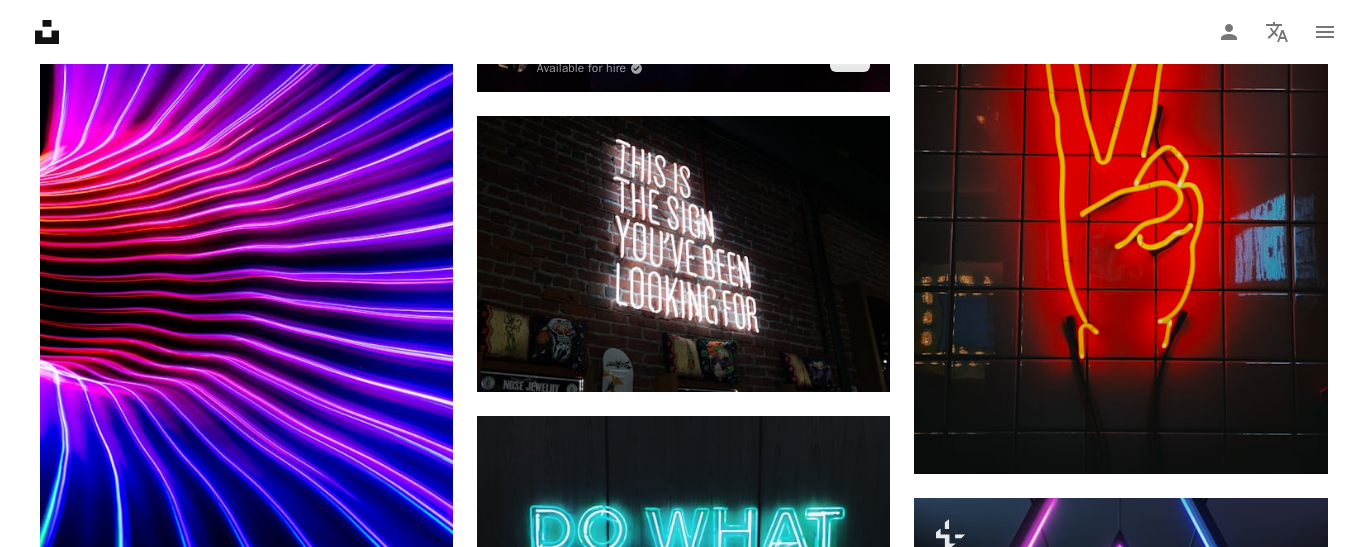 scroll, scrollTop: 3243, scrollLeft: 0, axis: vertical 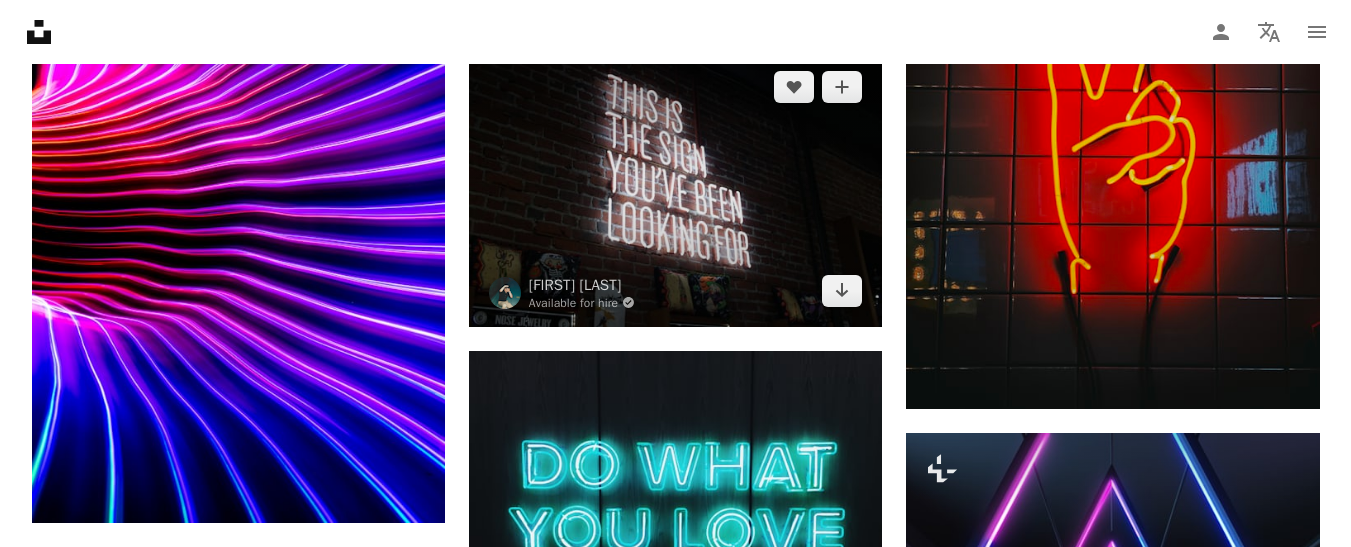 click at bounding box center [675, 188] 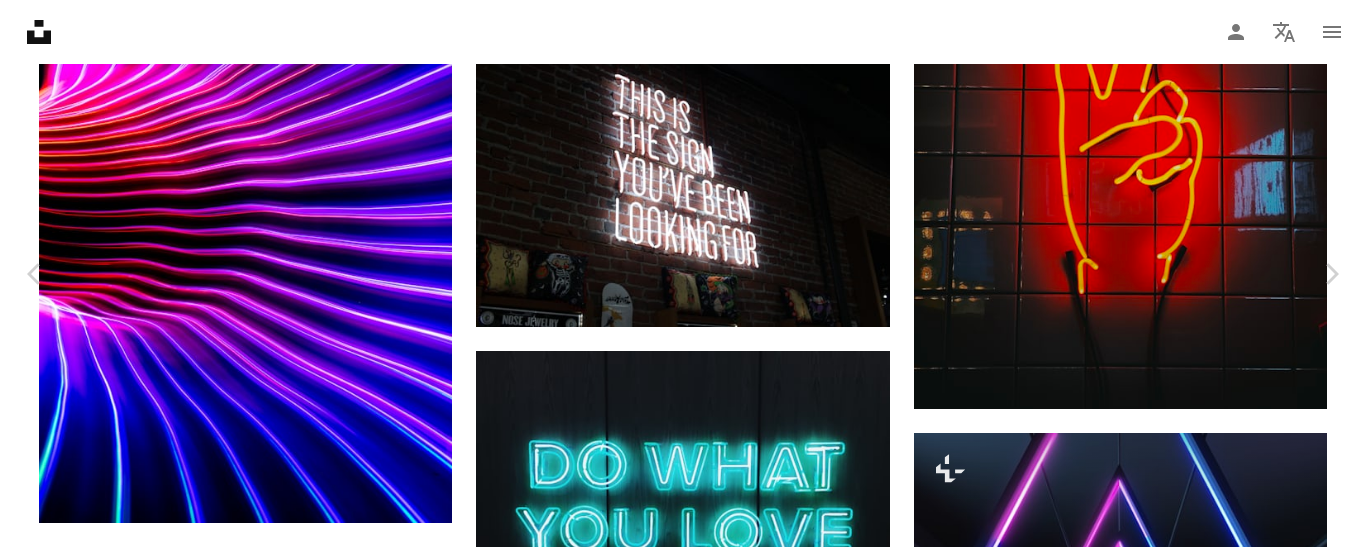 scroll, scrollTop: 295, scrollLeft: 0, axis: vertical 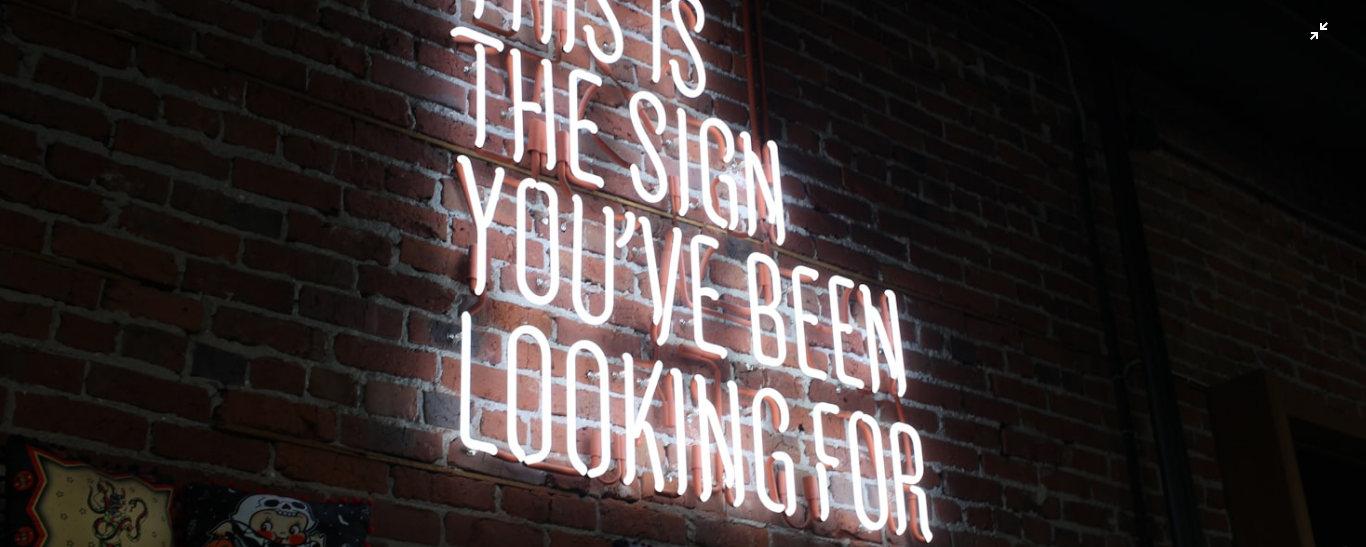 click at bounding box center (683, 282) 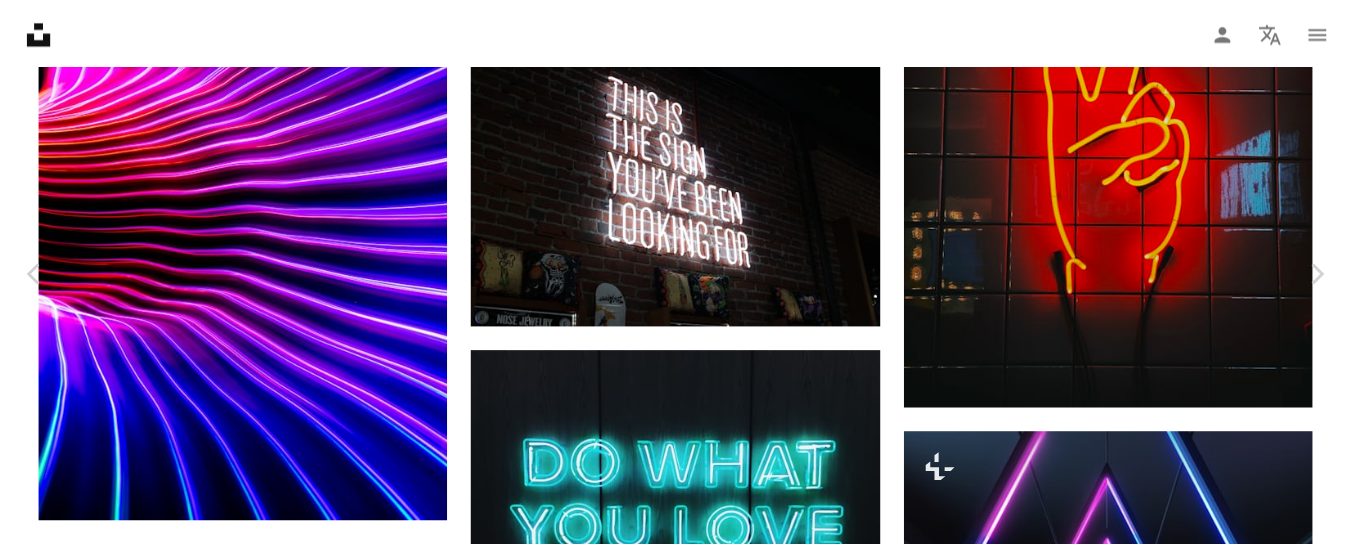 scroll, scrollTop: 0, scrollLeft: 0, axis: both 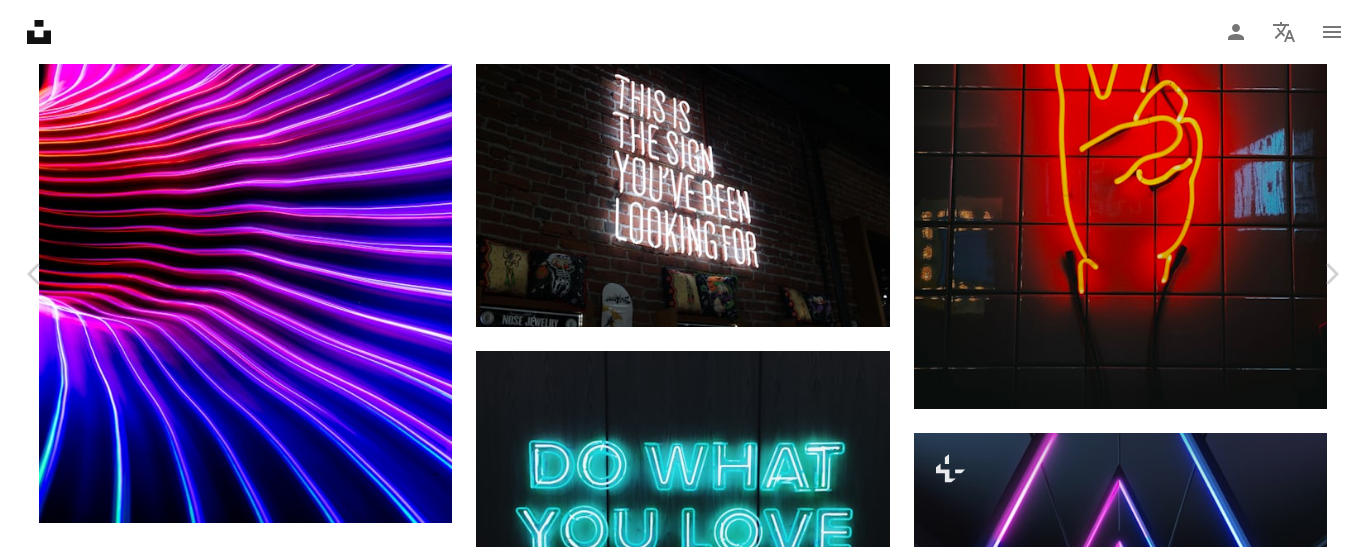 click on "An X shape" at bounding box center (20, 20) 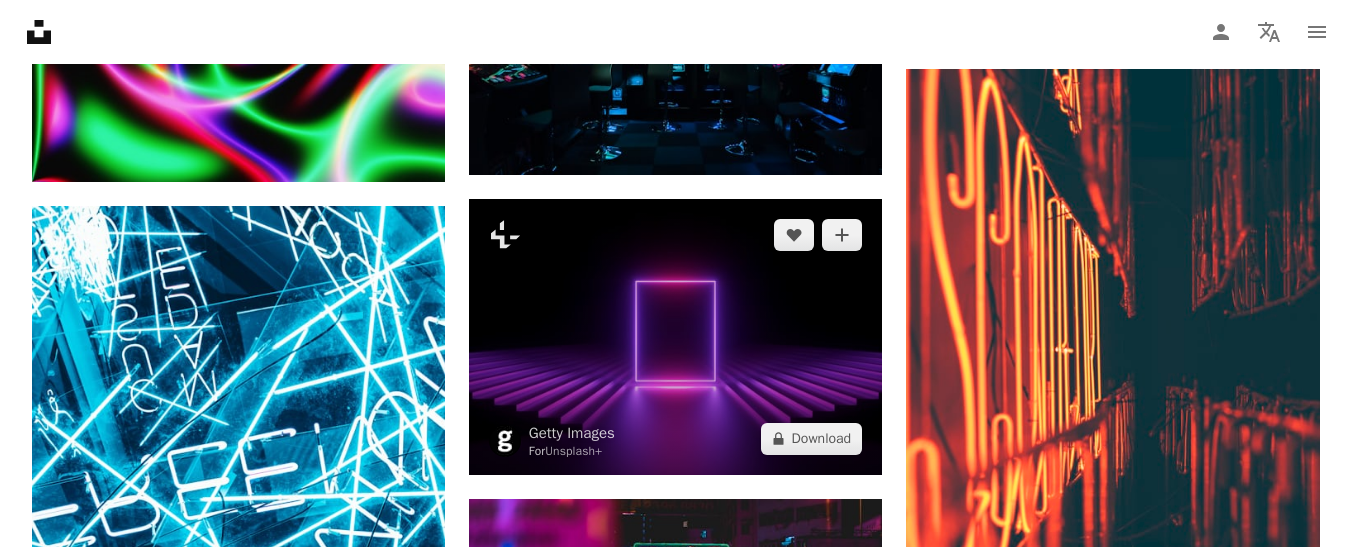 click at bounding box center [675, 336] 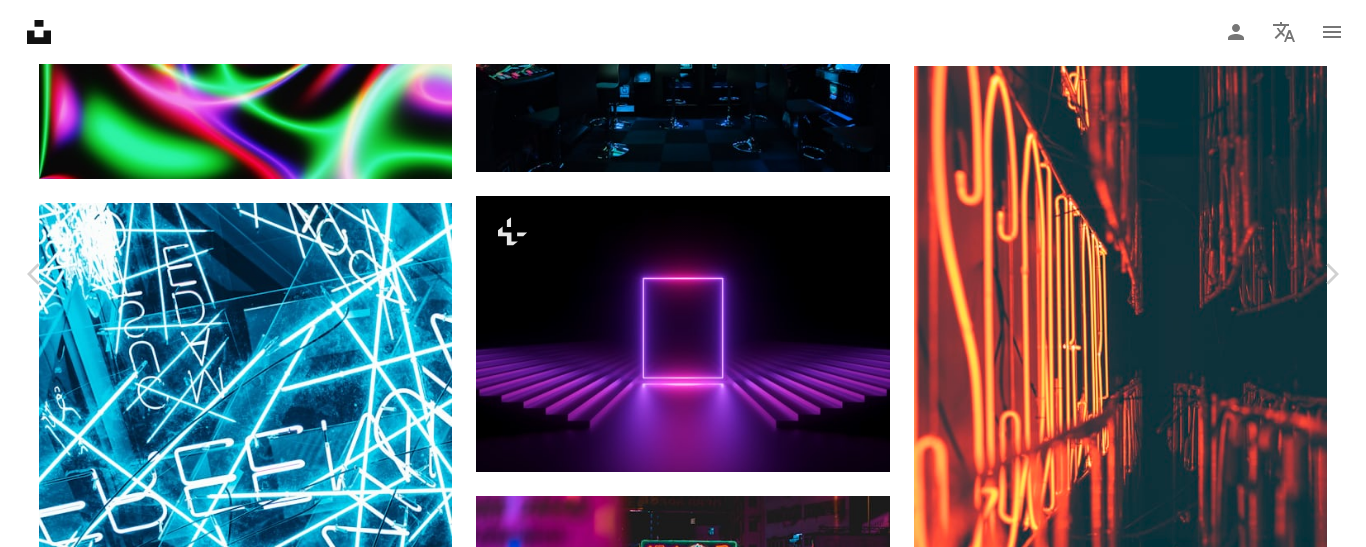 scroll, scrollTop: 4347, scrollLeft: 0, axis: vertical 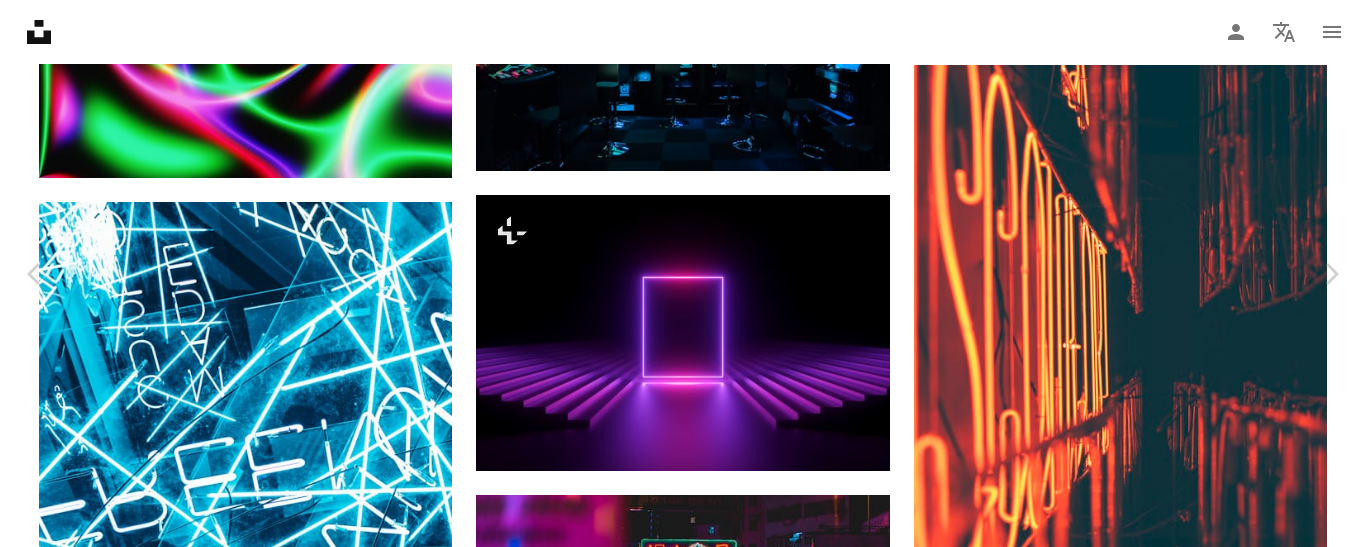 click on "An X shape Chevron left Chevron right Getty Images For  Unsplash+ A heart A plus sign Edit image   Plus sign for Unsplash+ A lock   Download Zoom in Featured in 3D Renders A forward-right arrow Share More Actions Calendar outlined Published on  [MONTH] [DAY], [YEAR] Safety Licensed under the  Unsplash+ License technology blue music purple neon futuristic virtual reality steps performance horizontal empty nightclub estonia ceiling studio shot disco dancing multiple exposure electric lamp HD Wallpapers Related images Plus sign for Unsplash+ A heart A plus sign Getty Images For  Unsplash+ A lock   Download Plus sign for Unsplash+ A heart A plus sign Getty Images For  Unsplash+ A lock   Download Plus sign for Unsplash+ A heart A plus sign Getty Images For  Unsplash+ A lock   Download Plus sign for Unsplash+ A heart A plus sign Getty Images For  Unsplash+ A lock   Download Plus sign for Unsplash+ A heart A plus sign Getty Images" at bounding box center [683, 3930] 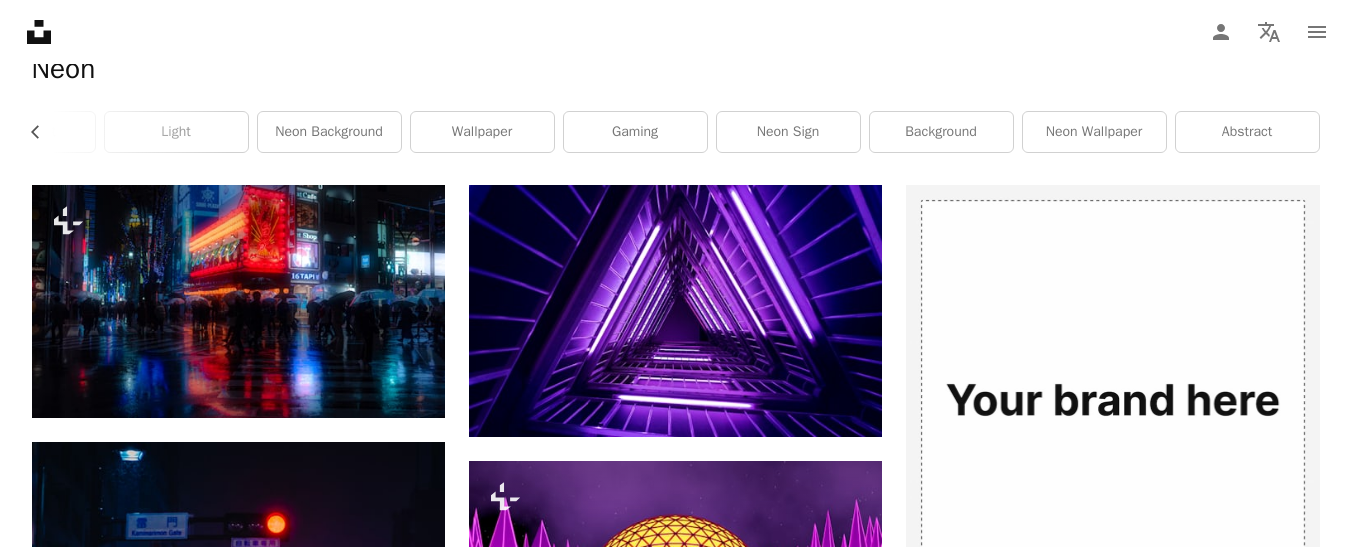 scroll, scrollTop: 0, scrollLeft: 0, axis: both 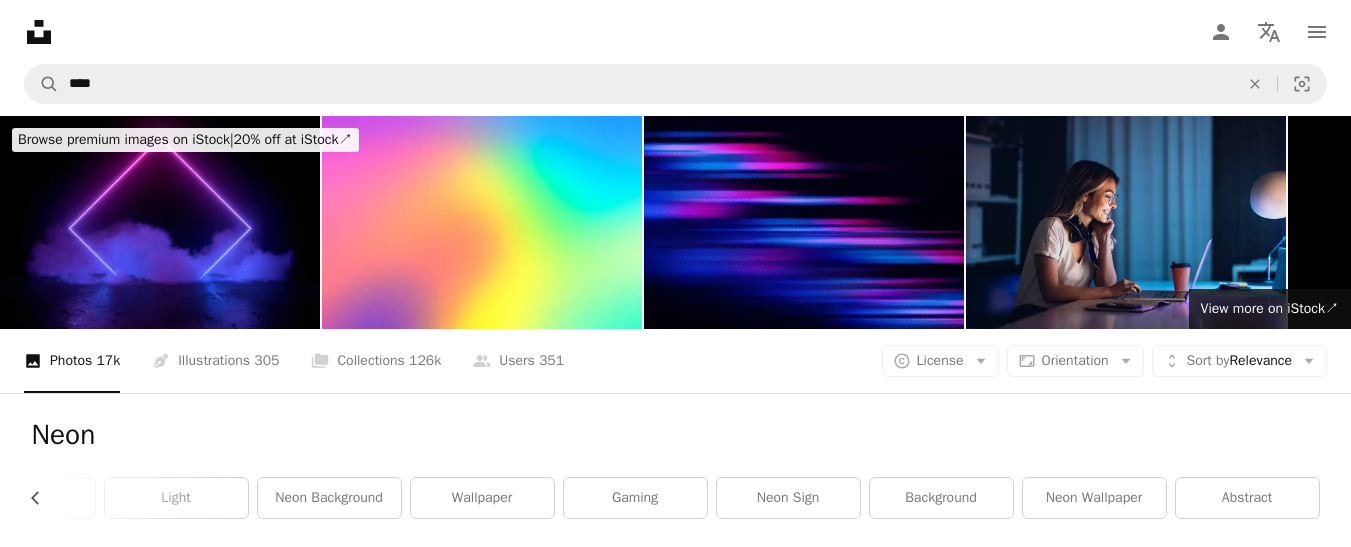 click on "Unsplash logo Unsplash Home A photo Pen Tool A compass A stack of folders Download Person Localization icon navigation menu" at bounding box center (675, 32) 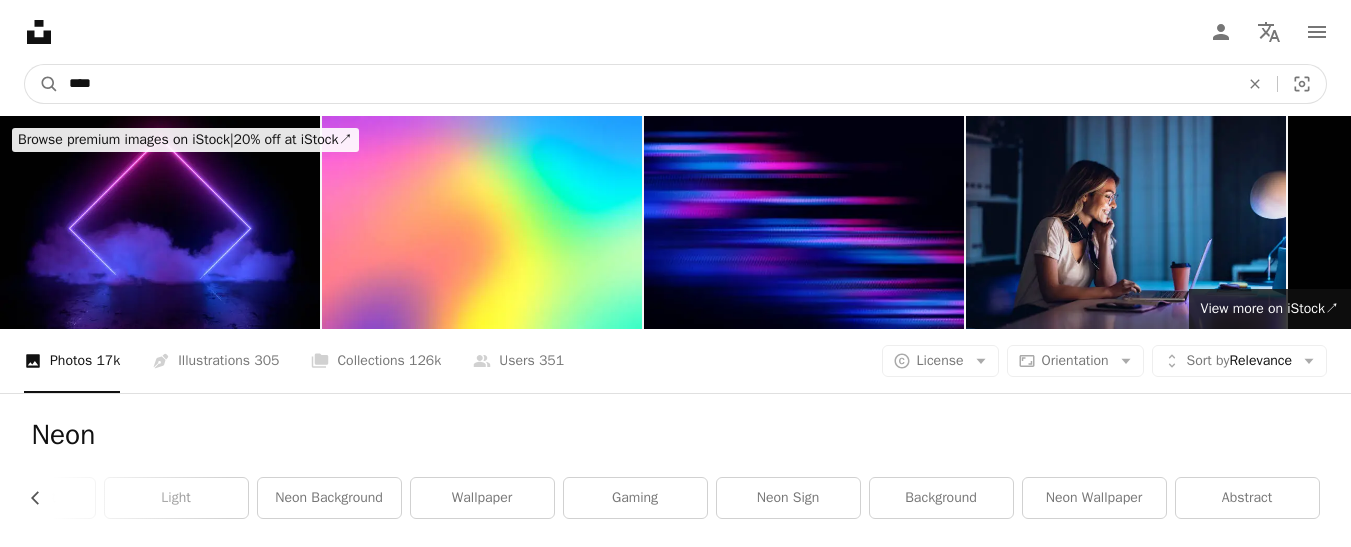 click on "****" at bounding box center [646, 84] 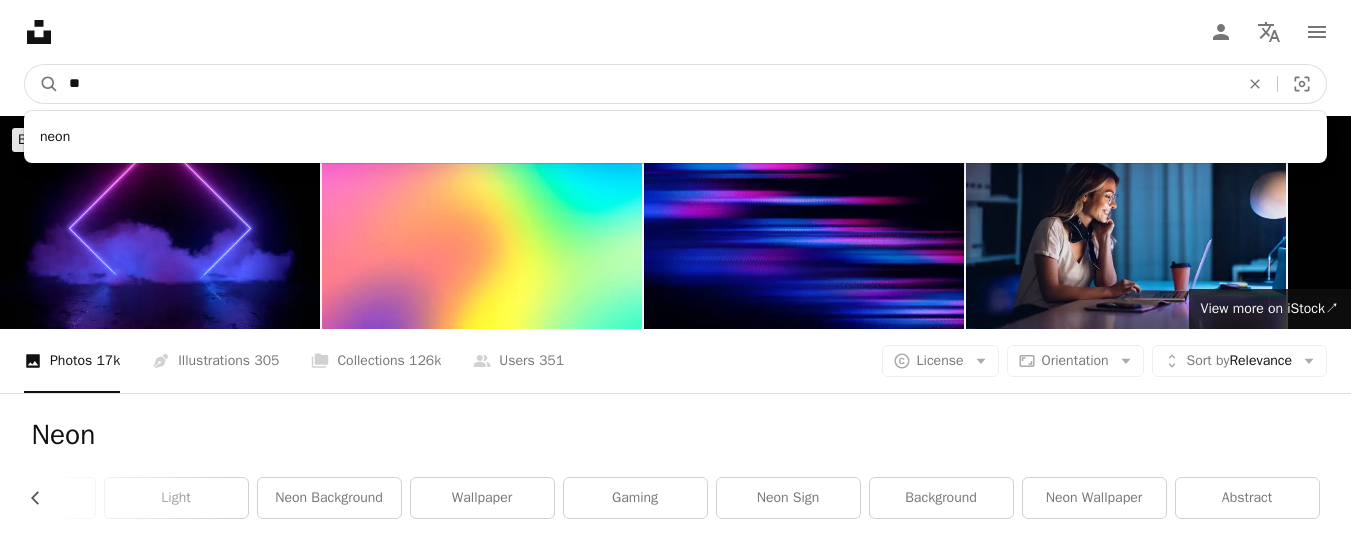 type on "*" 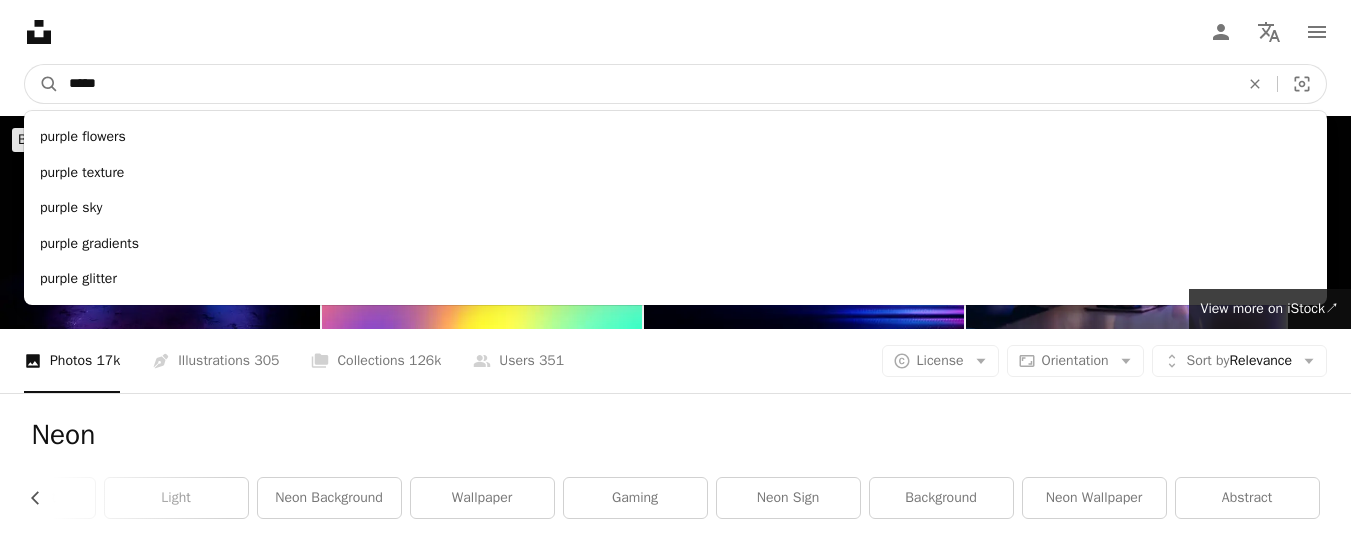 type on "******" 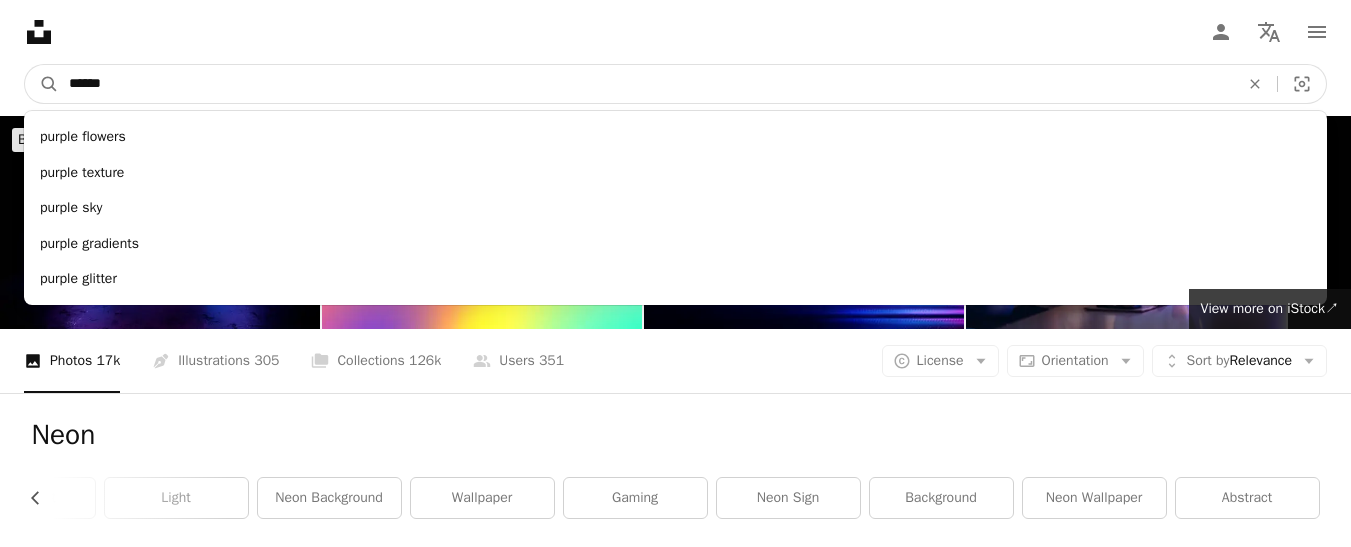 click on "A magnifying glass" at bounding box center (42, 84) 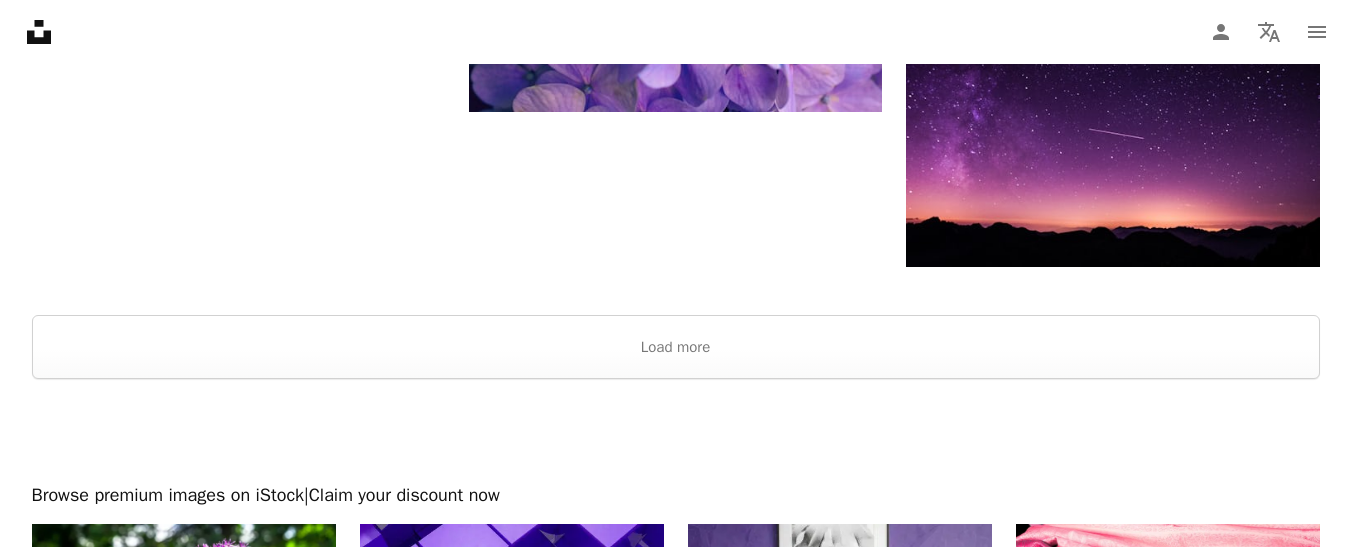 scroll, scrollTop: 3397, scrollLeft: 0, axis: vertical 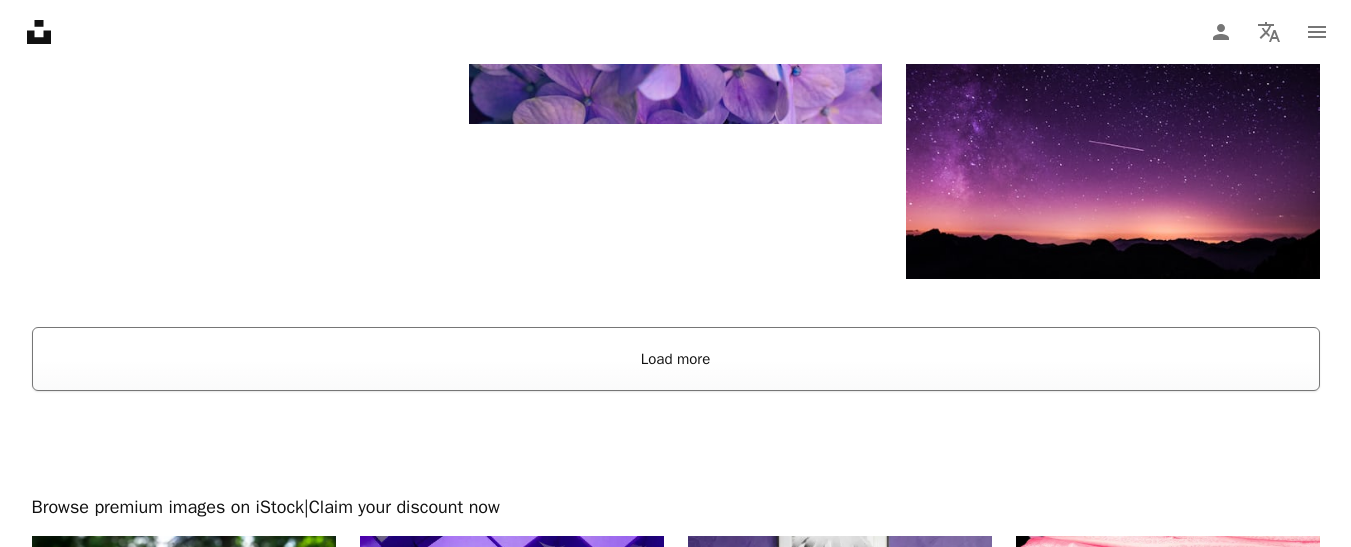 click on "Load more" at bounding box center (676, 359) 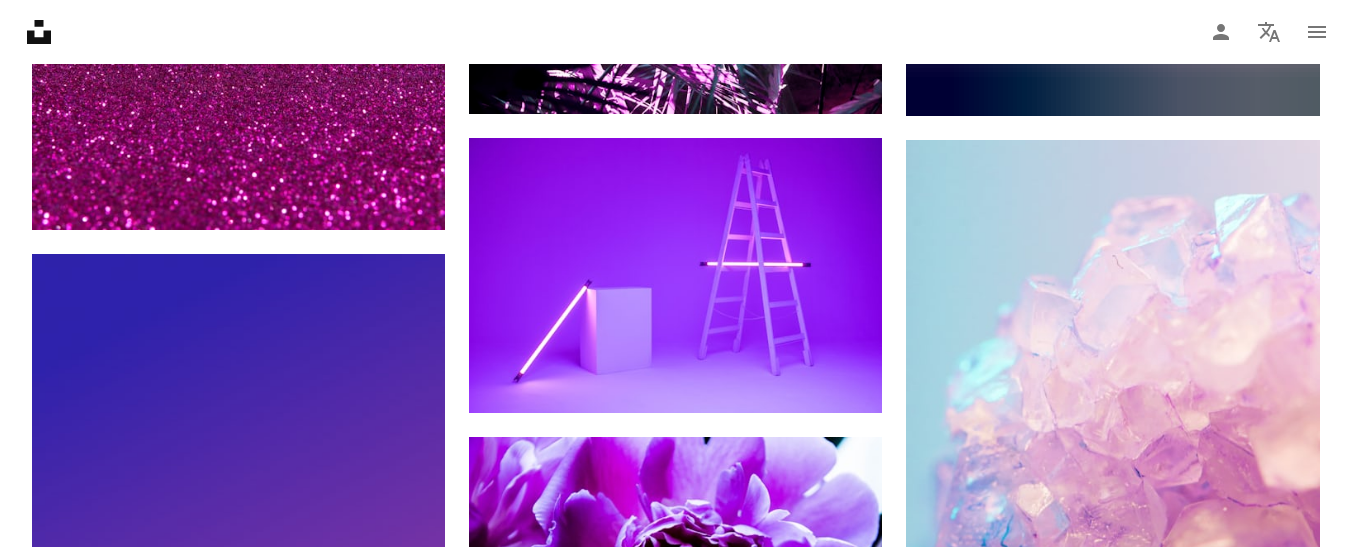 scroll, scrollTop: 11677, scrollLeft: 0, axis: vertical 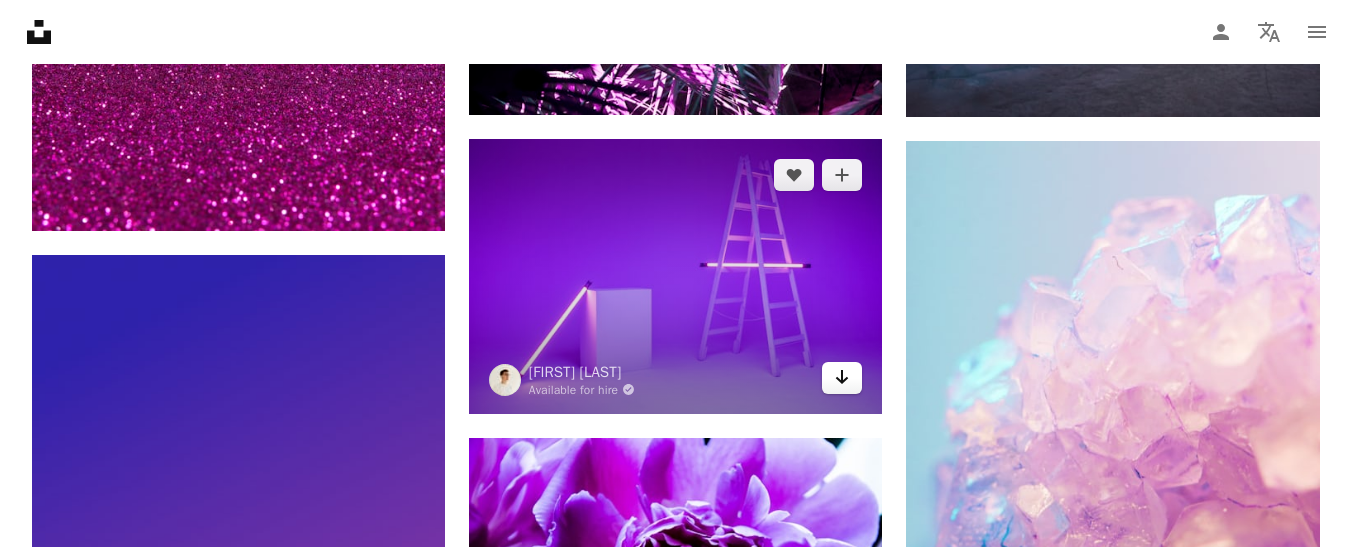click on "Arrow pointing down" at bounding box center (842, 378) 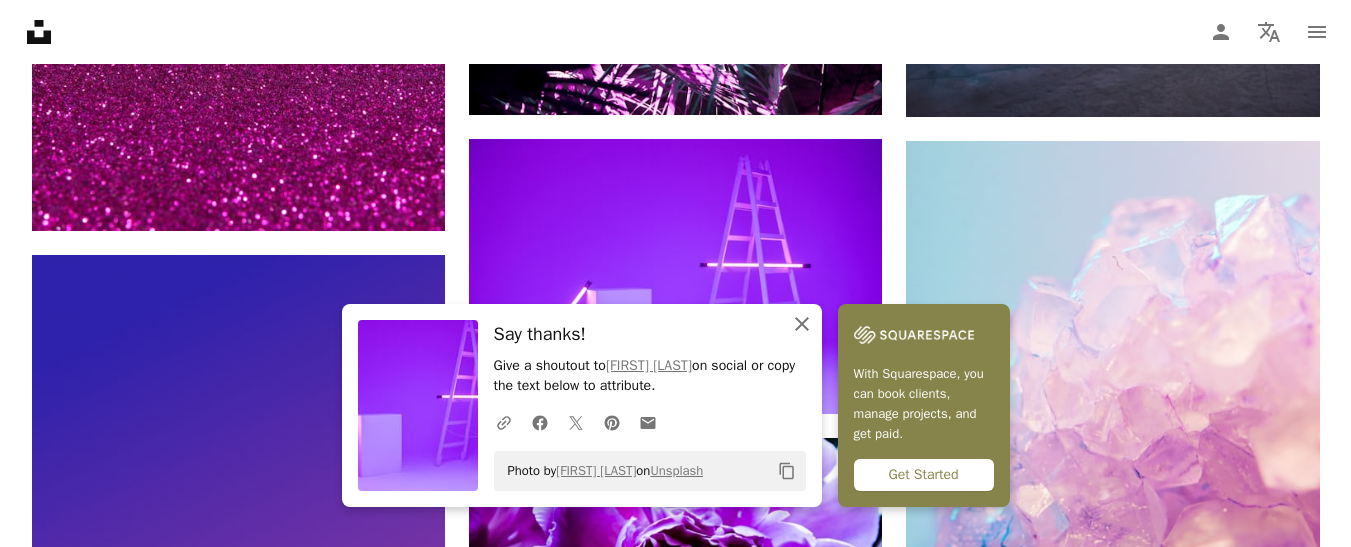 click on "An X shape" 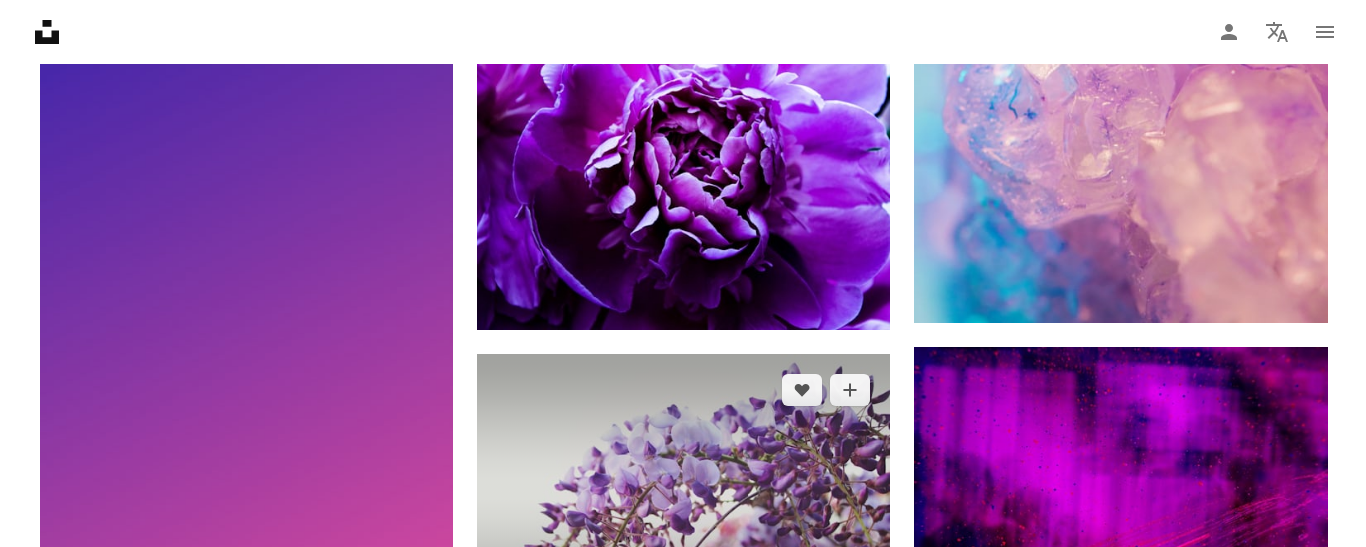 scroll, scrollTop: 12267, scrollLeft: 0, axis: vertical 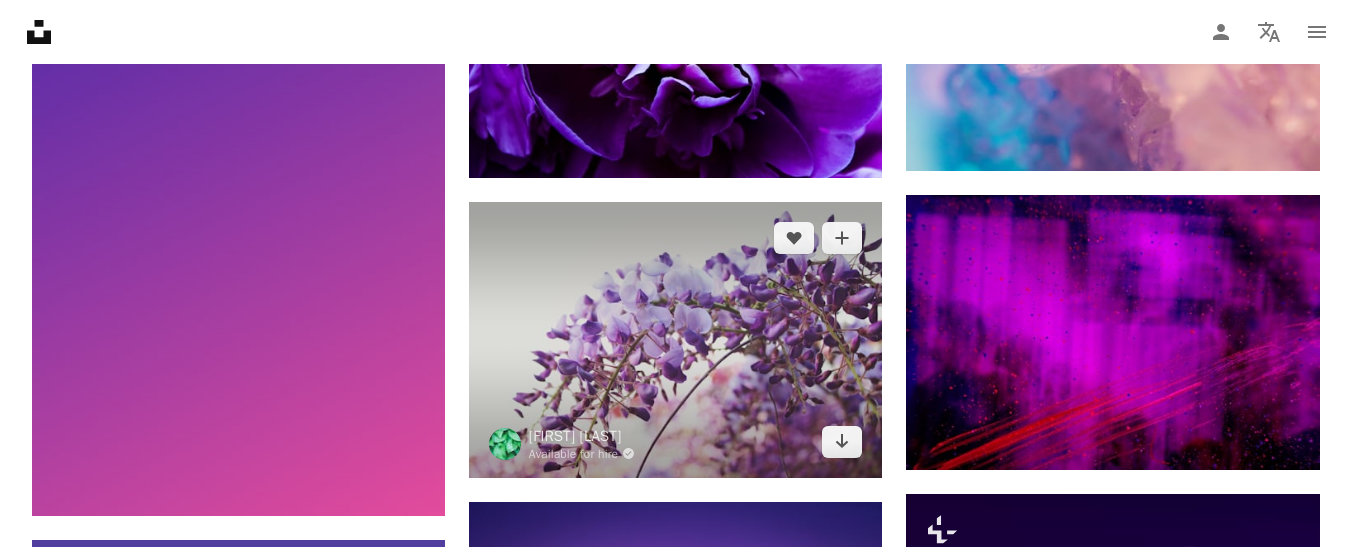 click at bounding box center (675, 339) 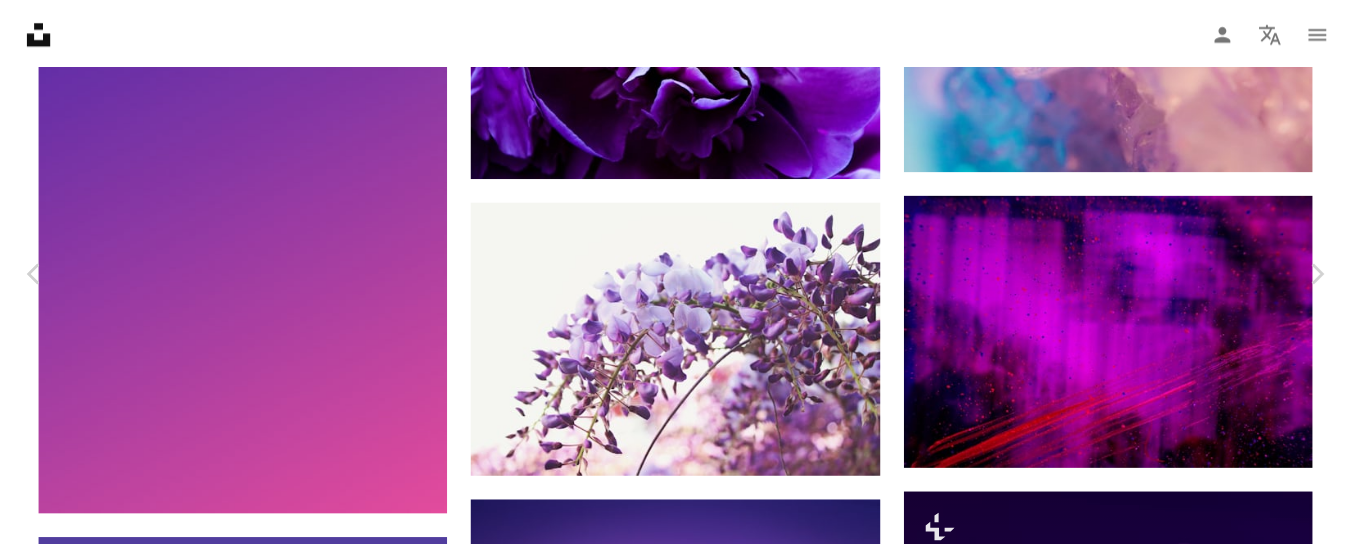 scroll, scrollTop: 378, scrollLeft: 0, axis: vertical 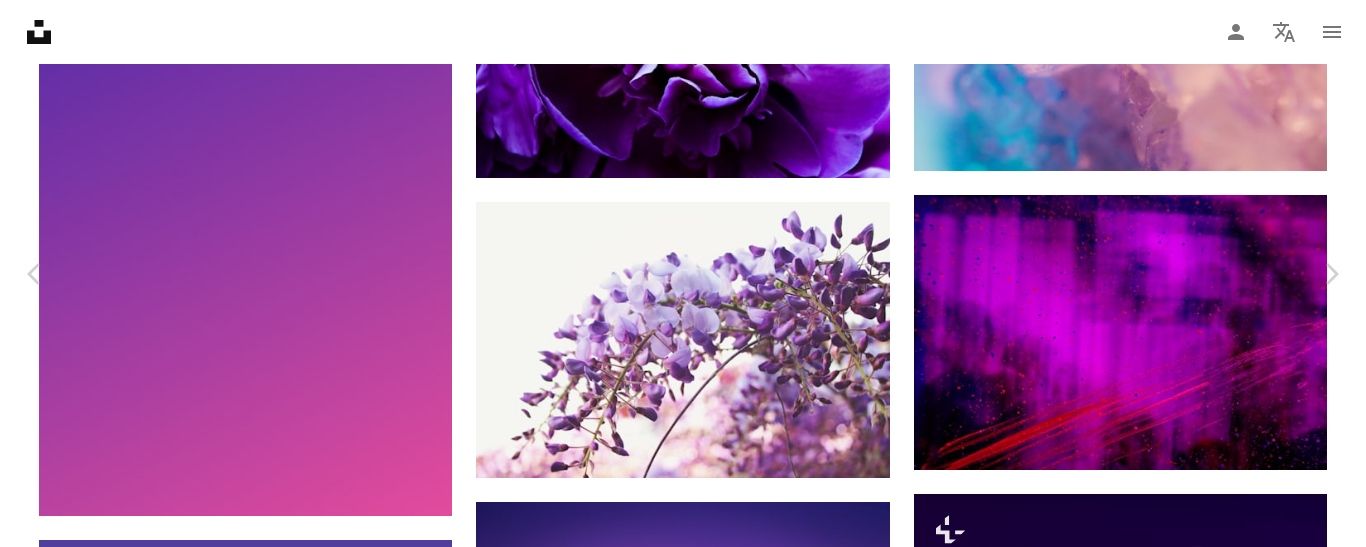 click on "An X shape Chevron left Chevron right [FIRST] [LAST] Available for hire A checkmark inside of a circle A heart A plus sign Edit image   Plus sign for Unsplash+ Download free Chevron down Zoom in Views 4,319,888 Downloads 33,900 Featured in Photos A forward-right arrow Share Info icon Info More Actions These wisteria blossoms bloom with some of the sweetest, most delicate fragrance. A map marker [COUNTRY], [COUNTRY] Calendar outlined Published on  [MONTH] [DAY], [YEAR] Camera Canon, EOS REBEL T5 Safety Free to use under the  Unsplash License flowers flower forest spring plant garden pink purple romantic floral blossom purple background purple wallpaper long exposure shoreline coastline ocean view wallpaper background sunset cloud Free images Browse premium related images on iStock  |  Save 20% with code UNSPLASH20 View more on iStock  ↗ Related images A heart A plus sign [FIRST] [LAST] Available for hire A checkmark inside of a circle Arrow pointing down A heart A plus sign [FIRST] [LAST] Arrow pointing down A heart A plus sign [FIRST] [LAST] For" at bounding box center (683, 4145) 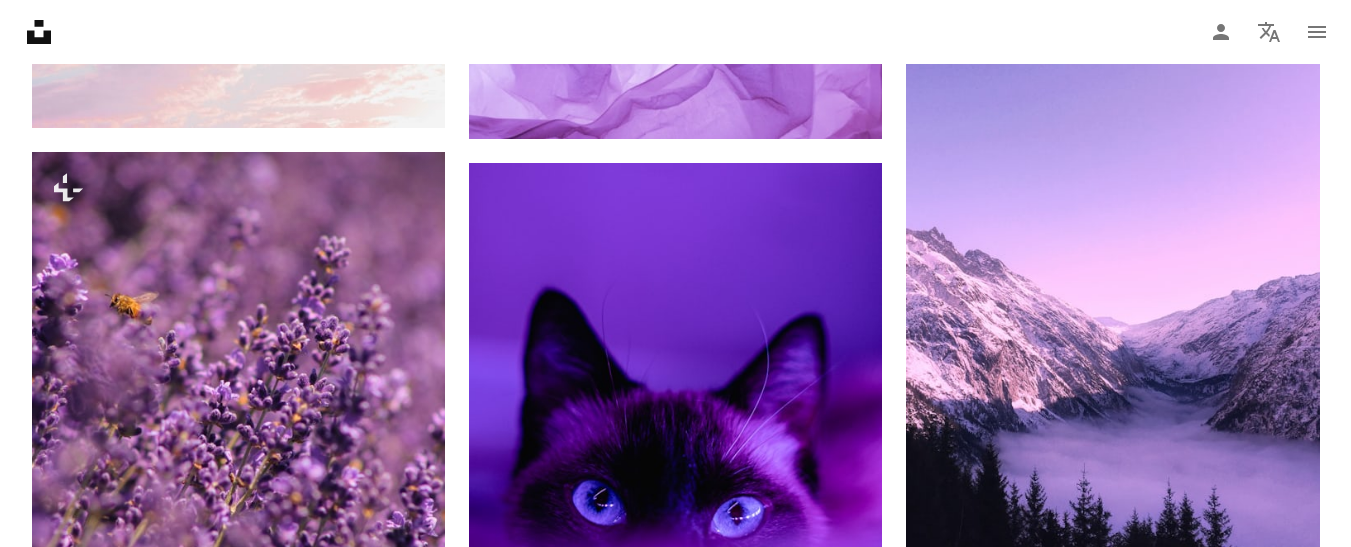 scroll, scrollTop: 1415, scrollLeft: 0, axis: vertical 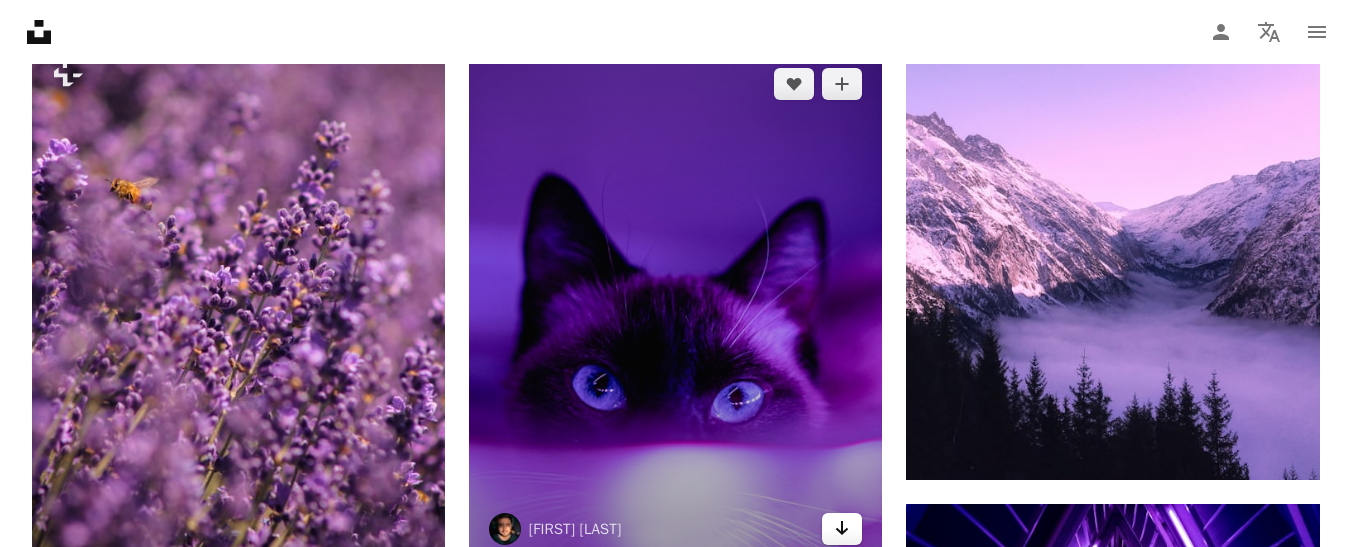 click on "Arrow pointing down" at bounding box center (842, 529) 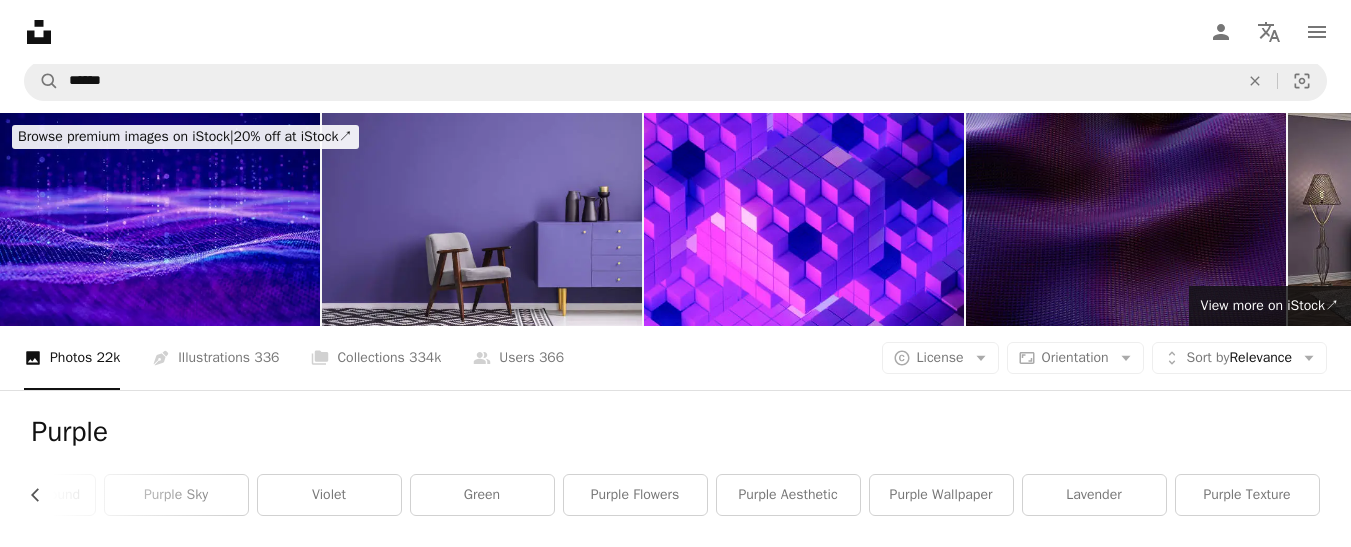 scroll, scrollTop: 0, scrollLeft: 0, axis: both 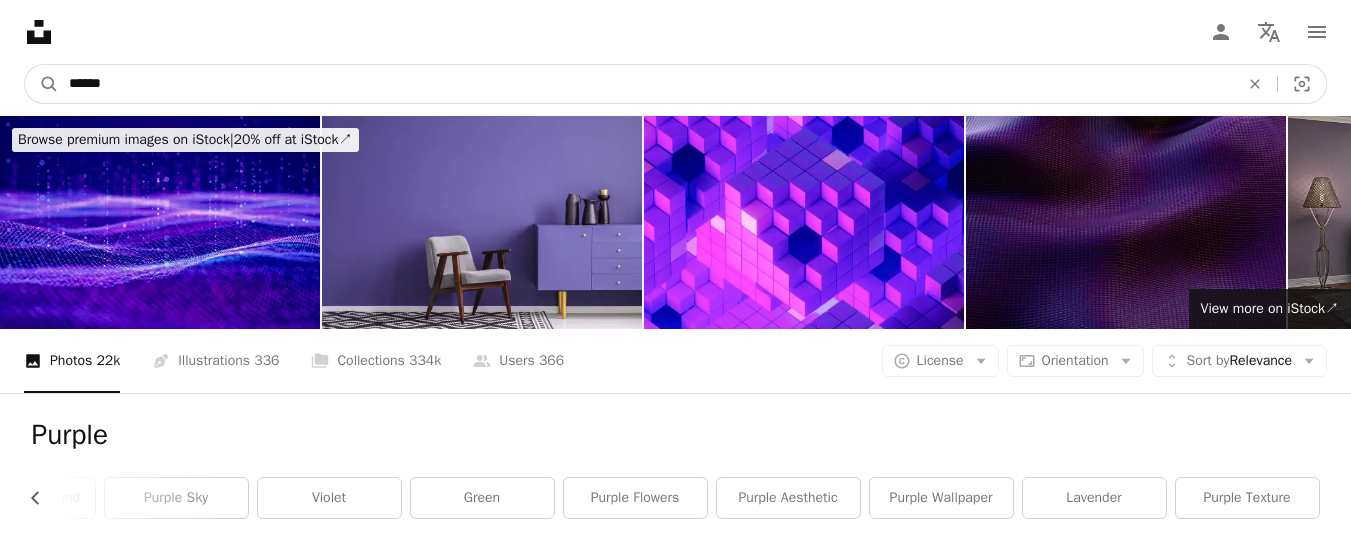 click on "******" at bounding box center (646, 84) 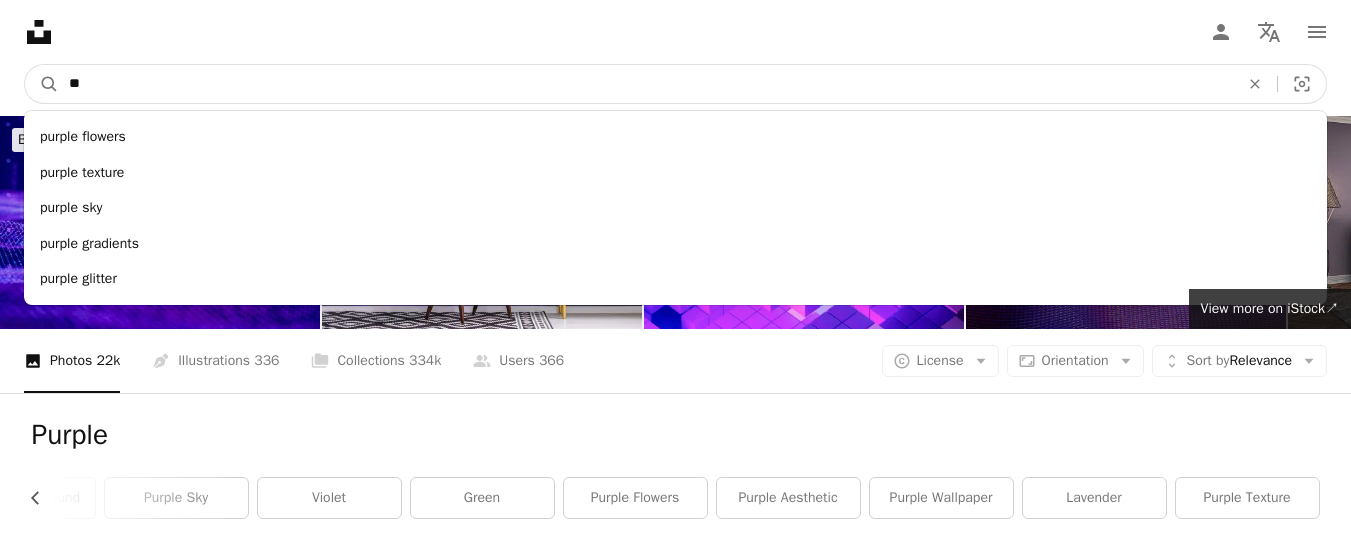 type on "*" 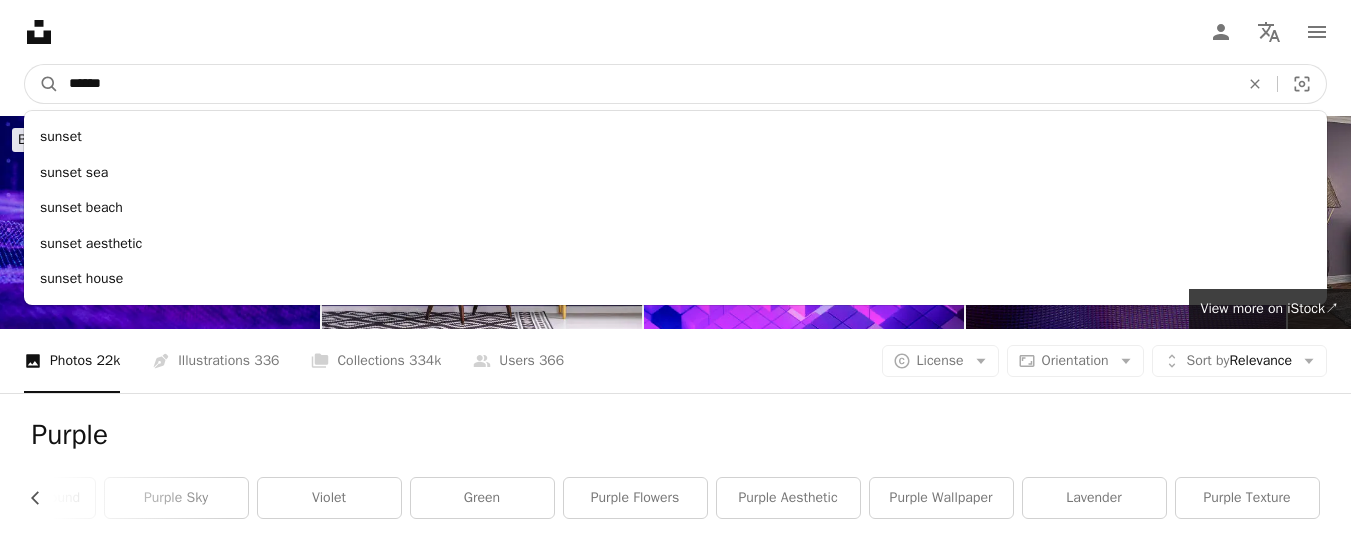 type on "******" 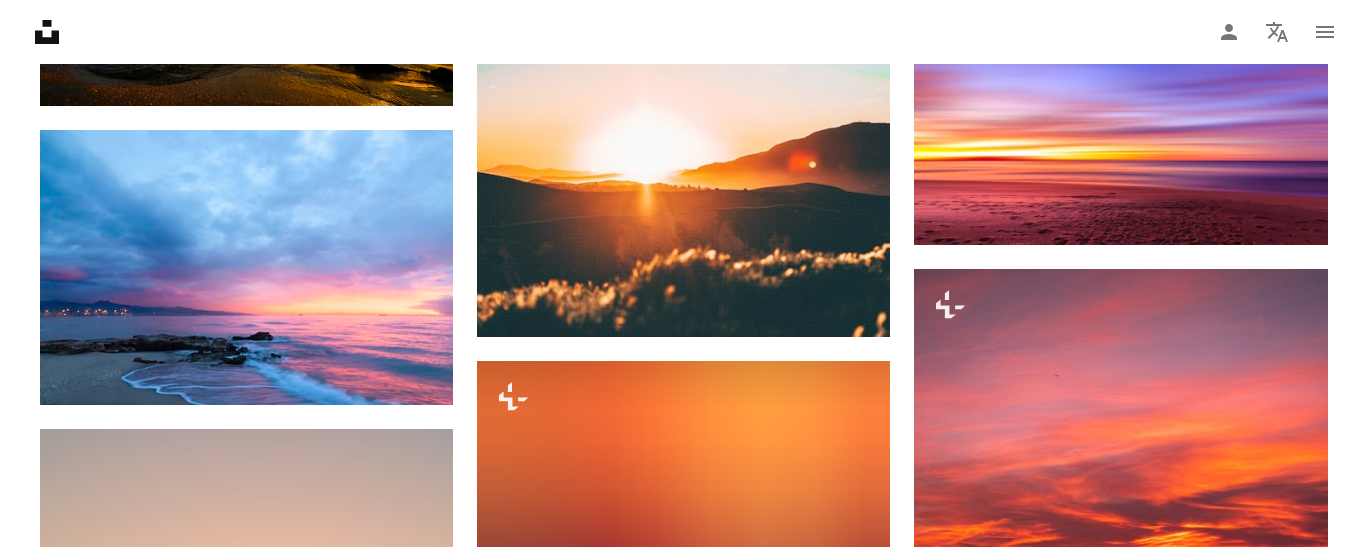 scroll, scrollTop: 1675, scrollLeft: 0, axis: vertical 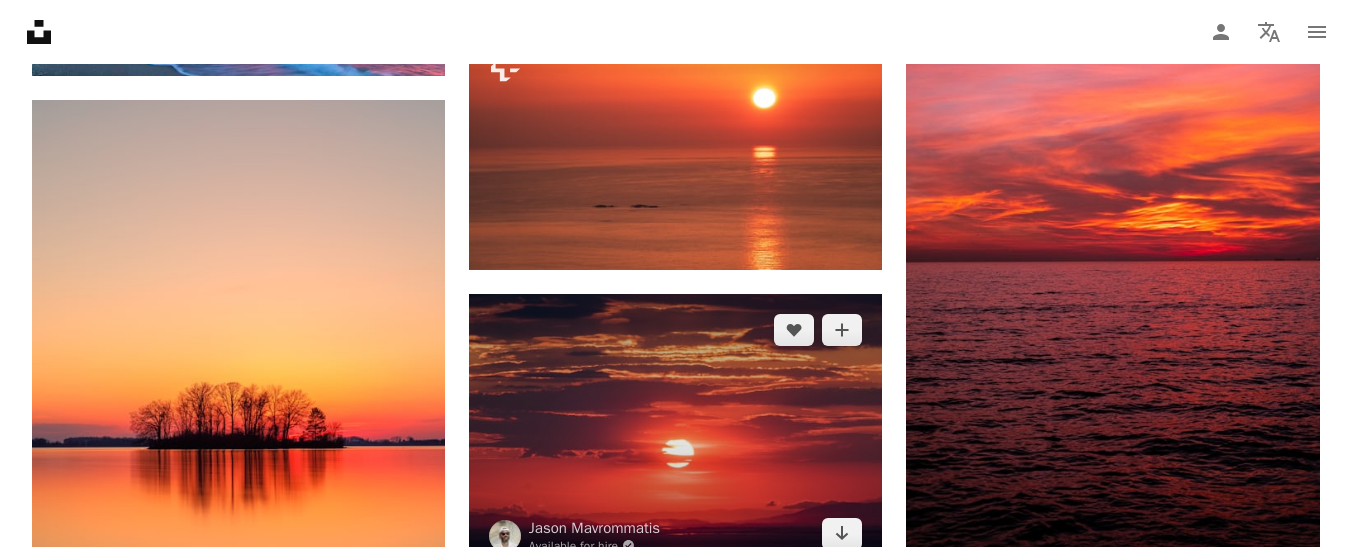 click on "A heart" at bounding box center (794, 330) 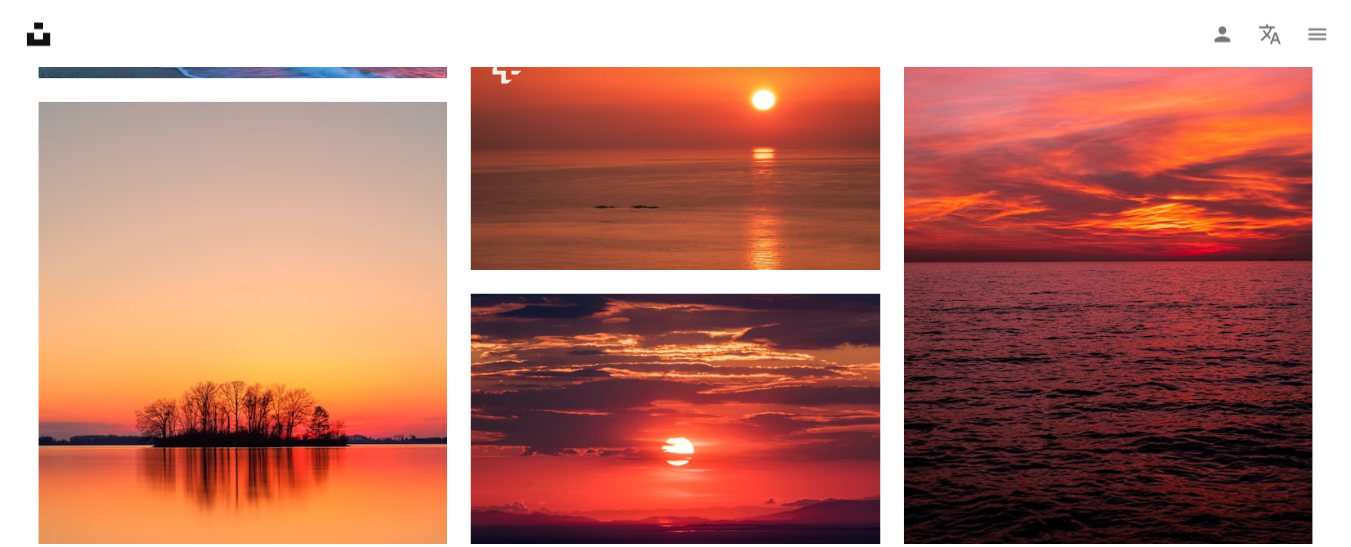 scroll, scrollTop: 221, scrollLeft: 0, axis: vertical 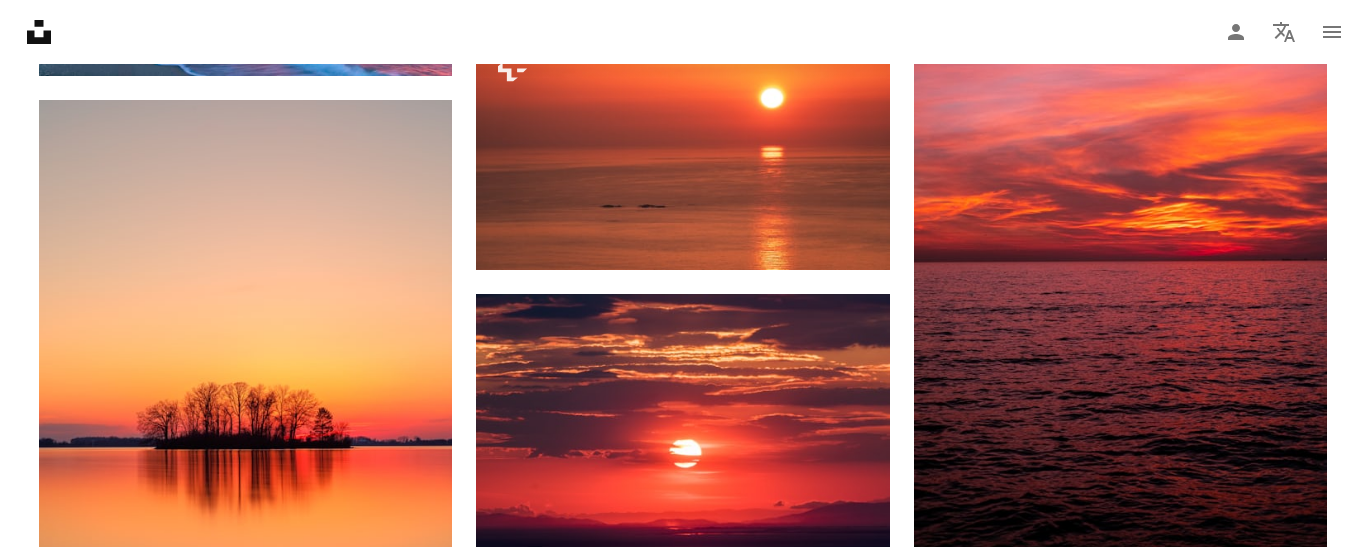 click on "Password  (min. 8 char)" at bounding box center [823, 4564] 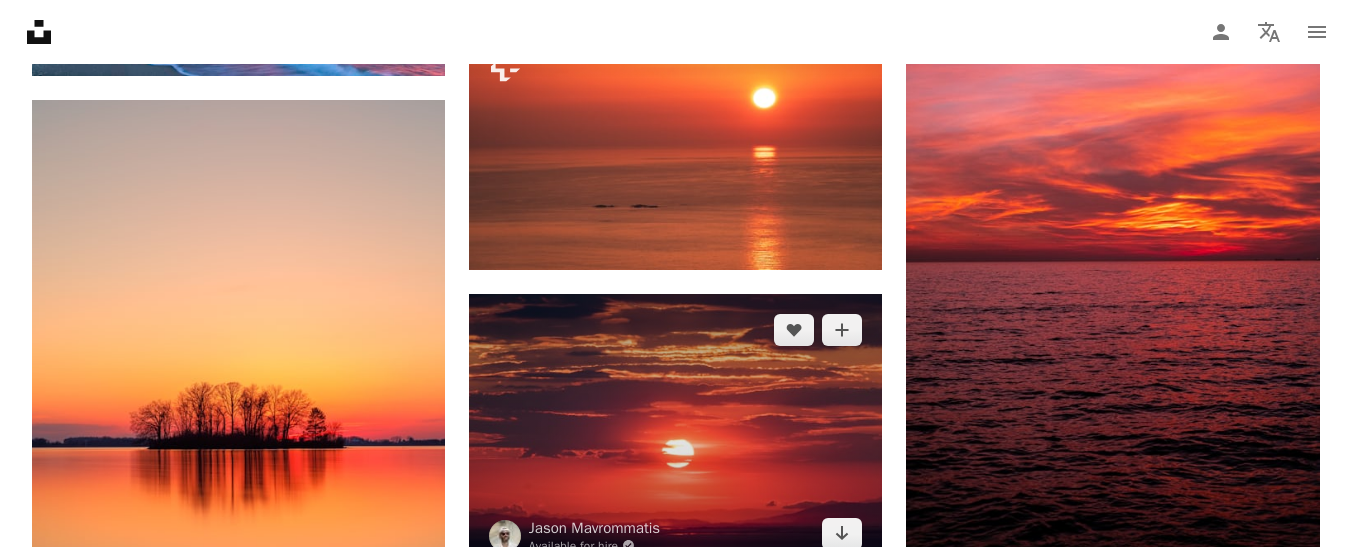 click at bounding box center [675, 431] 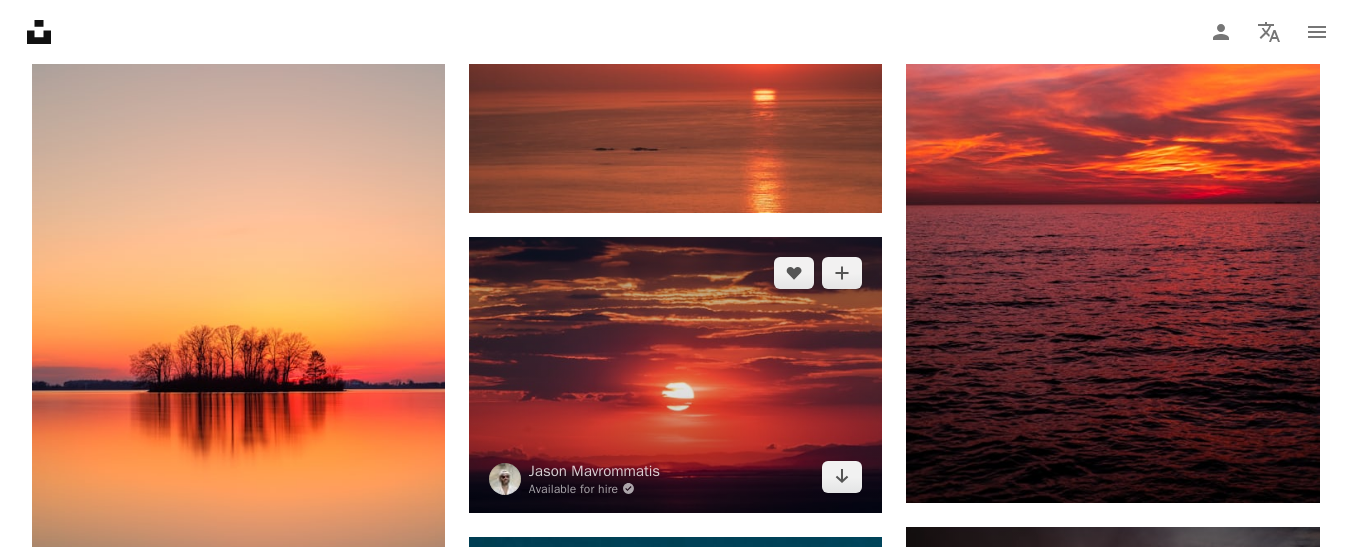 click on "Unsplash logo Unsplash Home A photo Pen Tool A compass A stack of folders Download Person Localization icon navigation menu A magnifying glass ****** An X shape Visual search Get Unsplash+ Log in Submit an image A photo Photos   122k Pen Tool Illustrations   258 A stack of folders Collections   487k A group of people Users   415 A copyright icon © License Arrow down Aspect ratio Orientation Arrow down Unfold Sort by  Relevance Arrow down Filters Filters Sunset Chevron left sunrise sunset sky sunset beach sky beach sun nature sunset city mountain landscape sunset aesthetic sunset sea Promoted A heart A plus sign NEOM Made to Change   ↗ Arrow pointing down A heart A plus sign Johannes Plenio Arrow pointing down Promoted A heart A plus sign NEOM Made to Change   ↗ Arrow pointing down A heart A plus sign v2osk Available for hire A checkmark inside of a circle Arrow pointing down A heart A plus sign Quino Al Arrow pointing down A heart A plus sign Dave Hoefler Available for hire Arrow pointing down NEOM" at bounding box center [675, 1214] 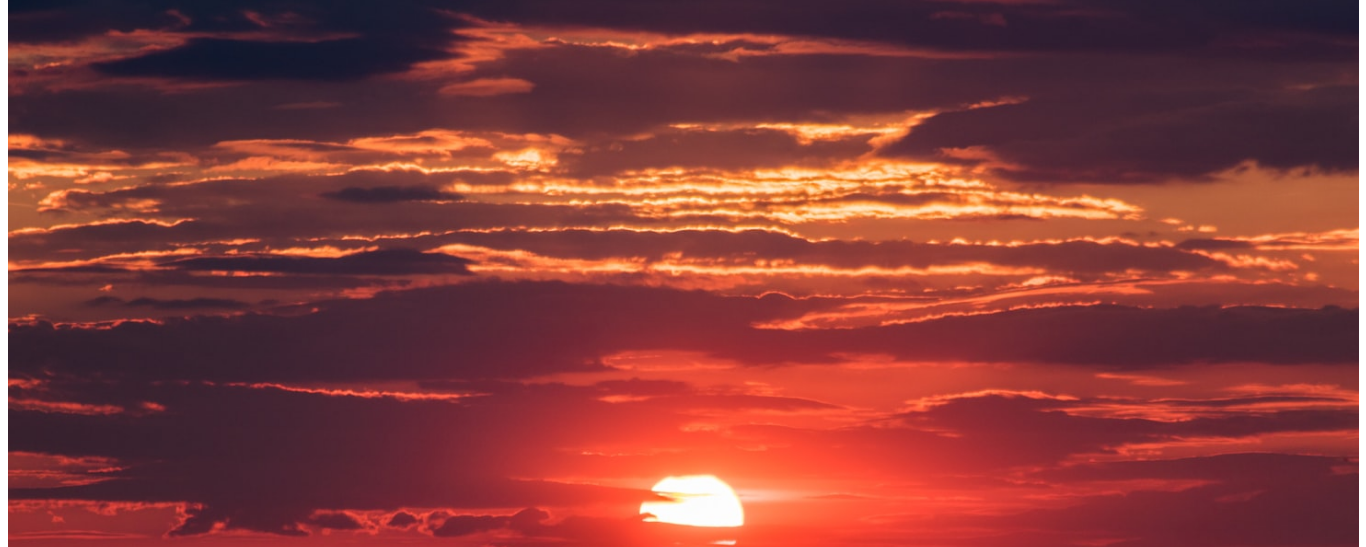 scroll, scrollTop: 1762, scrollLeft: 0, axis: vertical 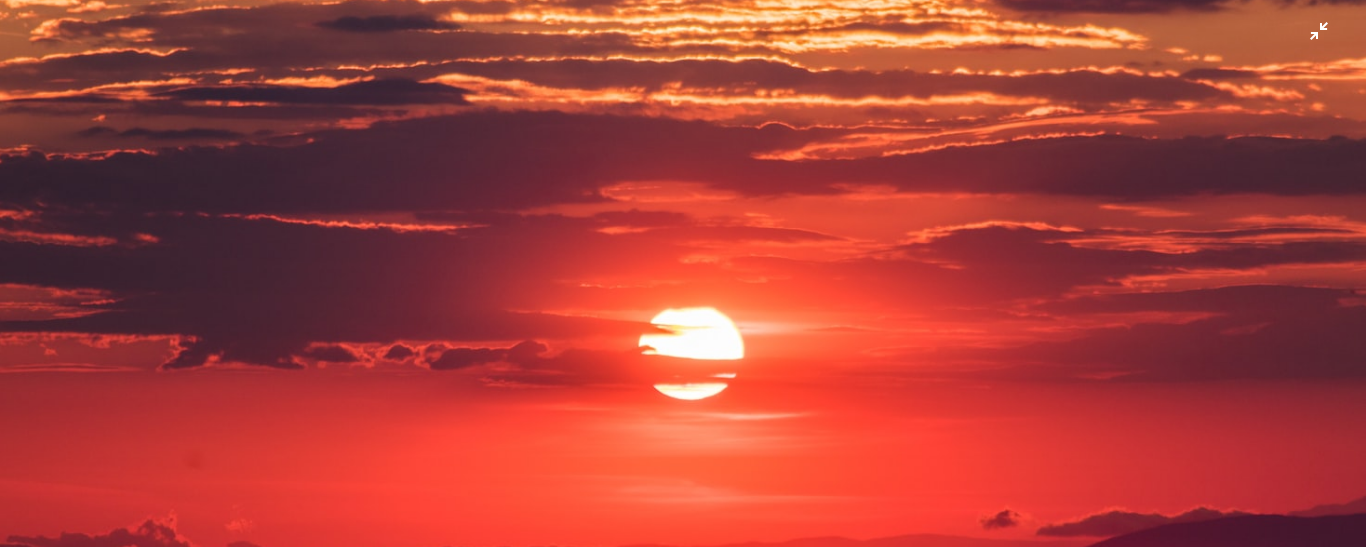 click at bounding box center [683, 282] 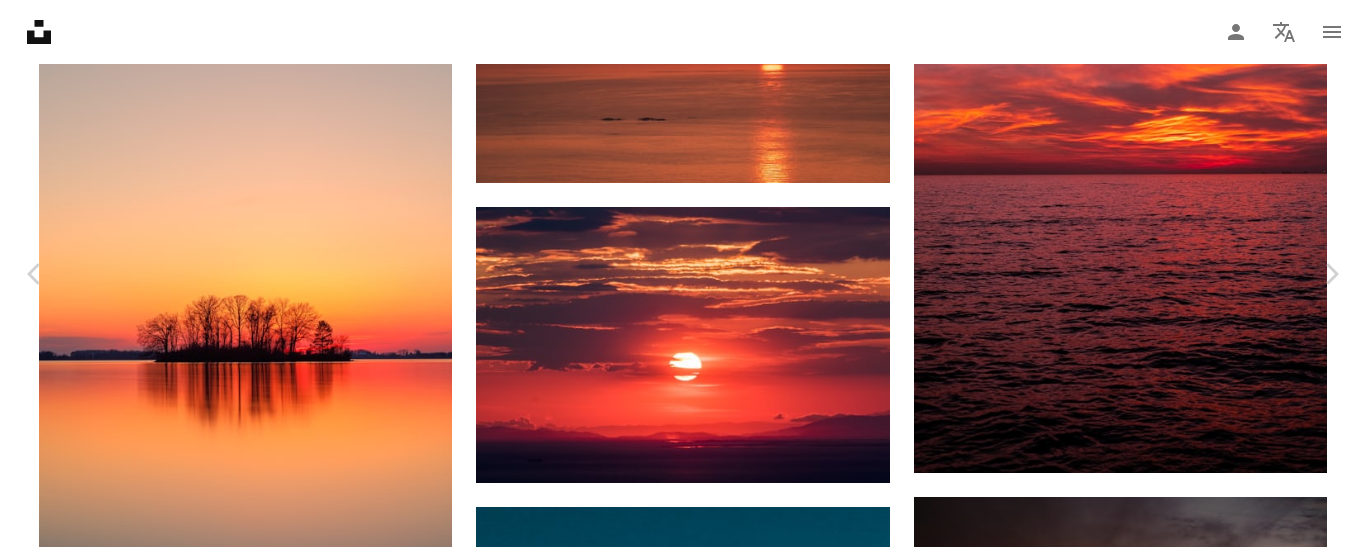 scroll, scrollTop: 88, scrollLeft: 0, axis: vertical 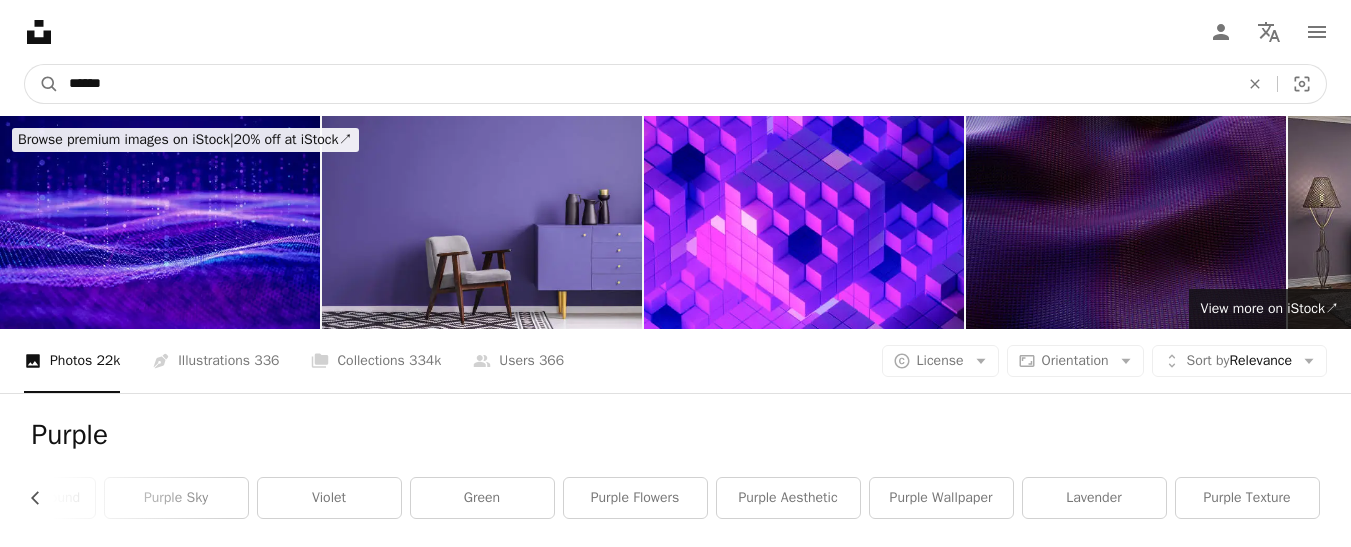 click on "******" at bounding box center [646, 84] 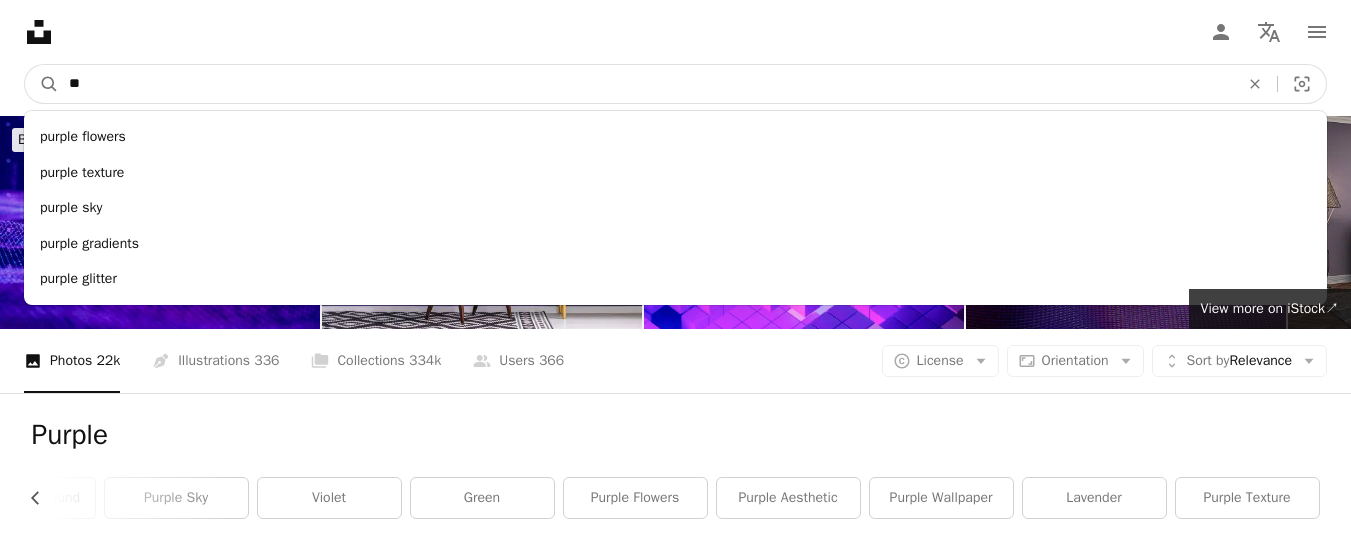 type on "*" 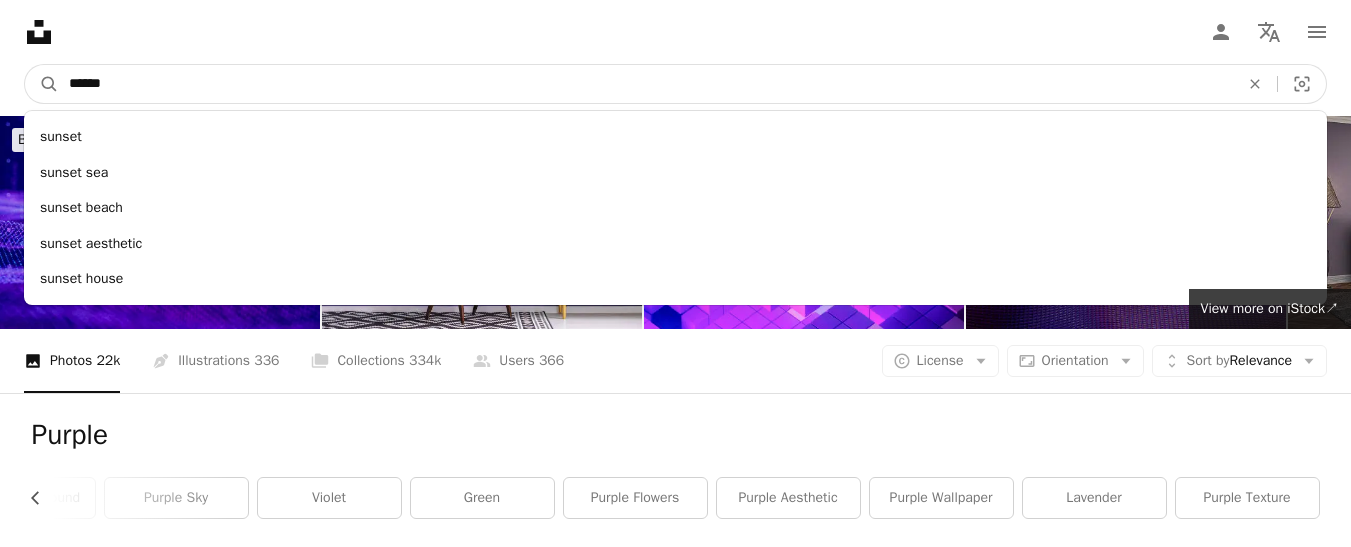 type on "******" 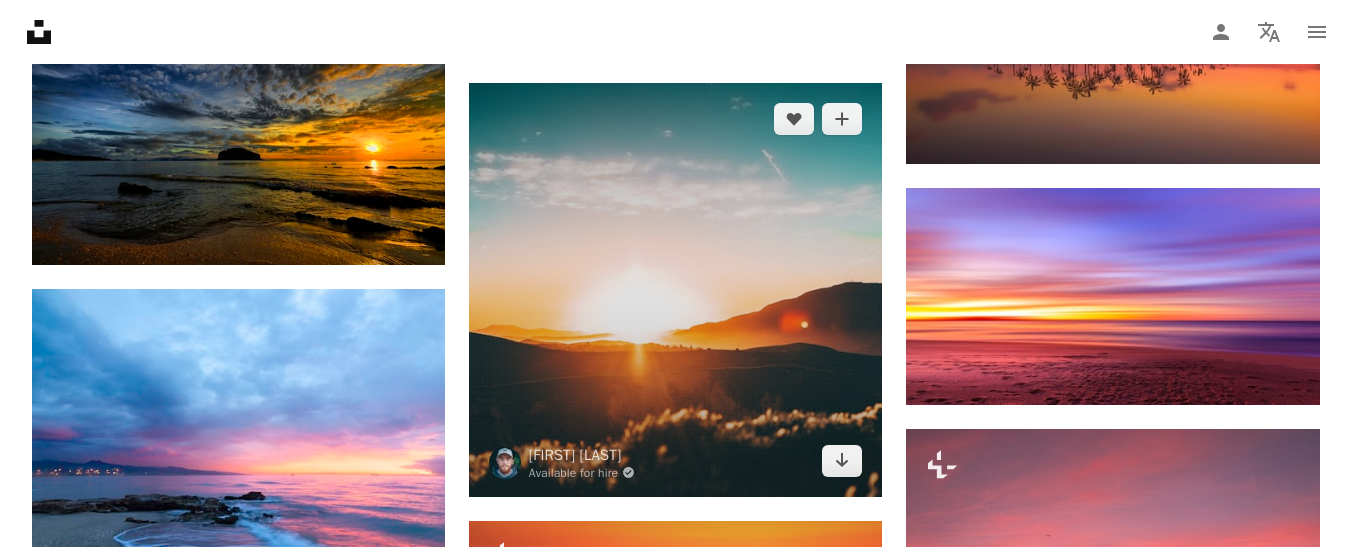 click at bounding box center [675, 289] 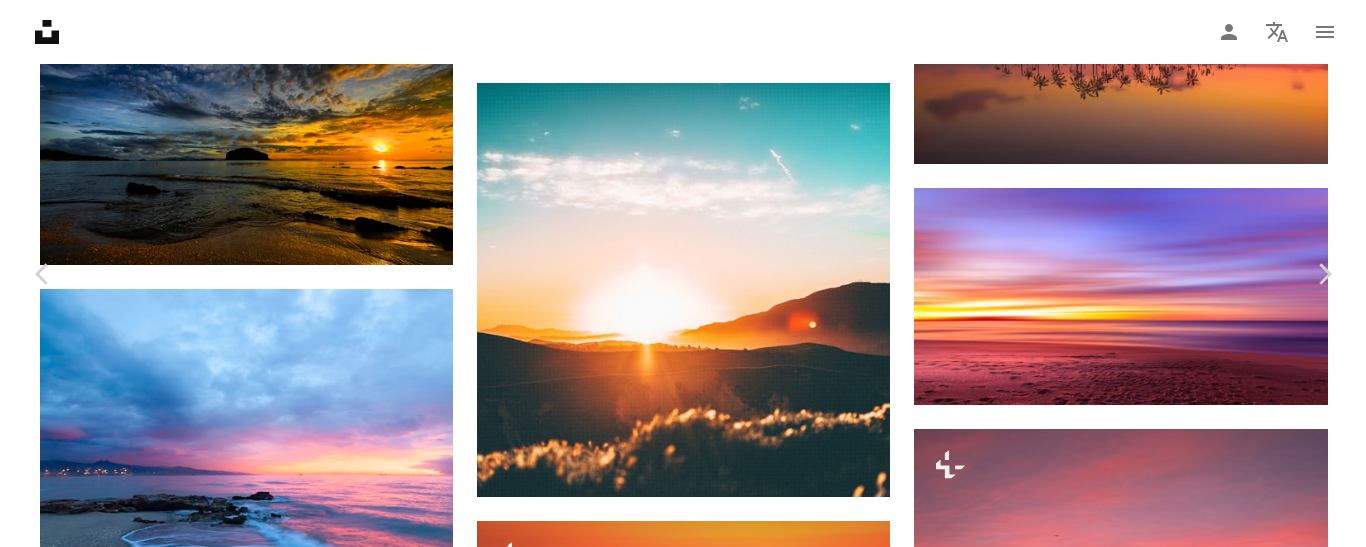 scroll, scrollTop: 1478, scrollLeft: 0, axis: vertical 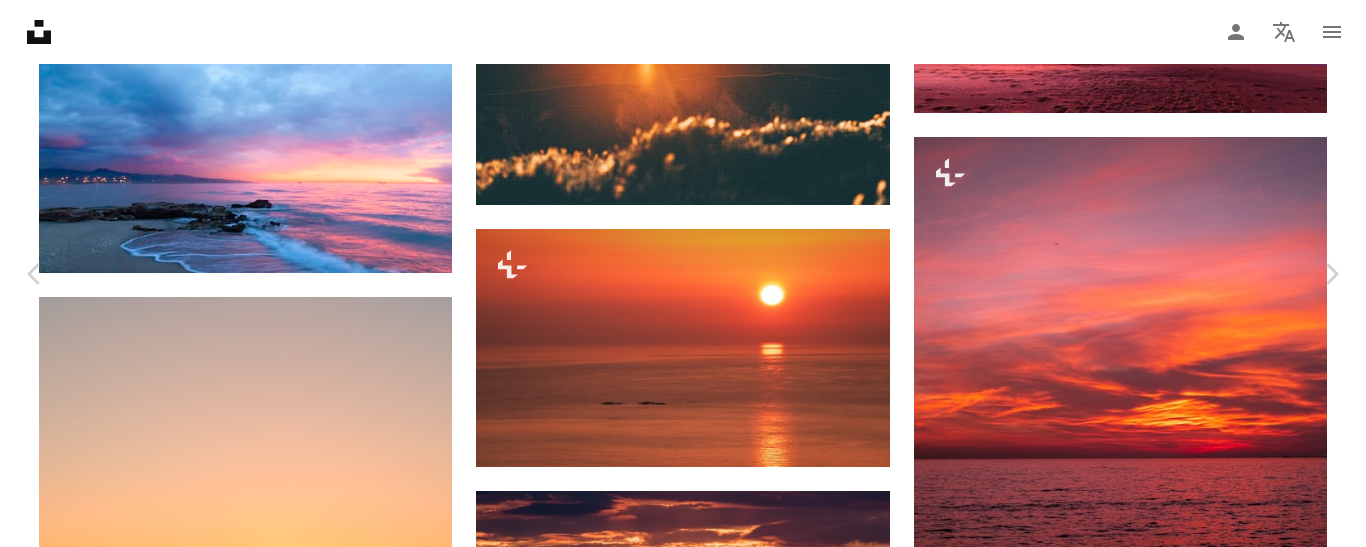 click on "An X shape" at bounding box center (20, 20) 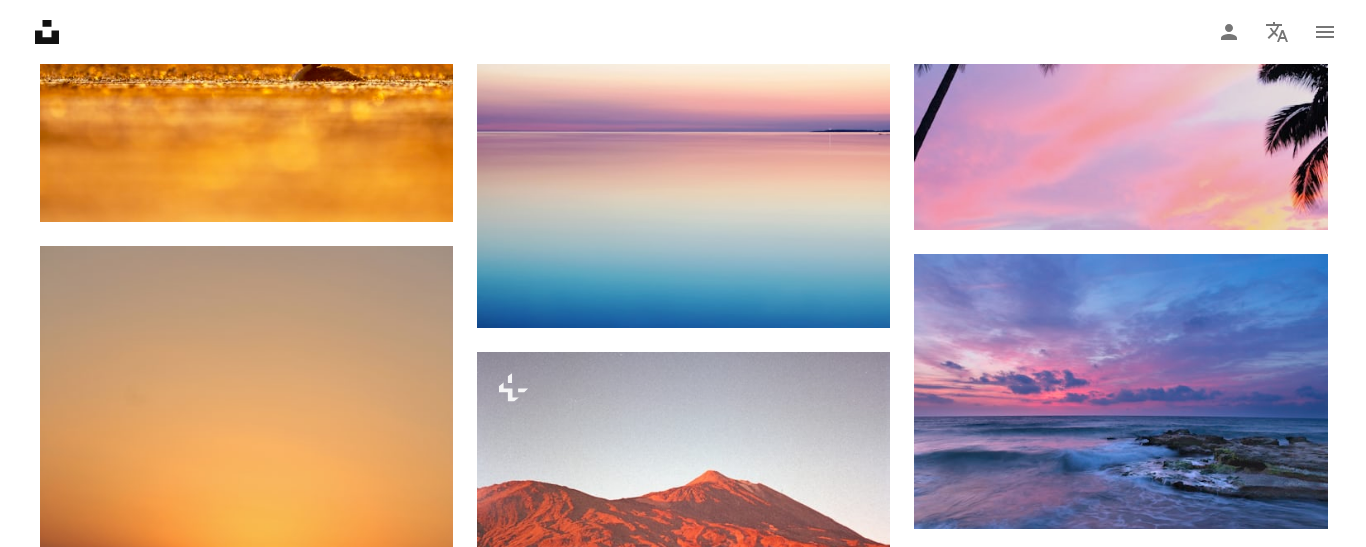 scroll, scrollTop: 19395, scrollLeft: 0, axis: vertical 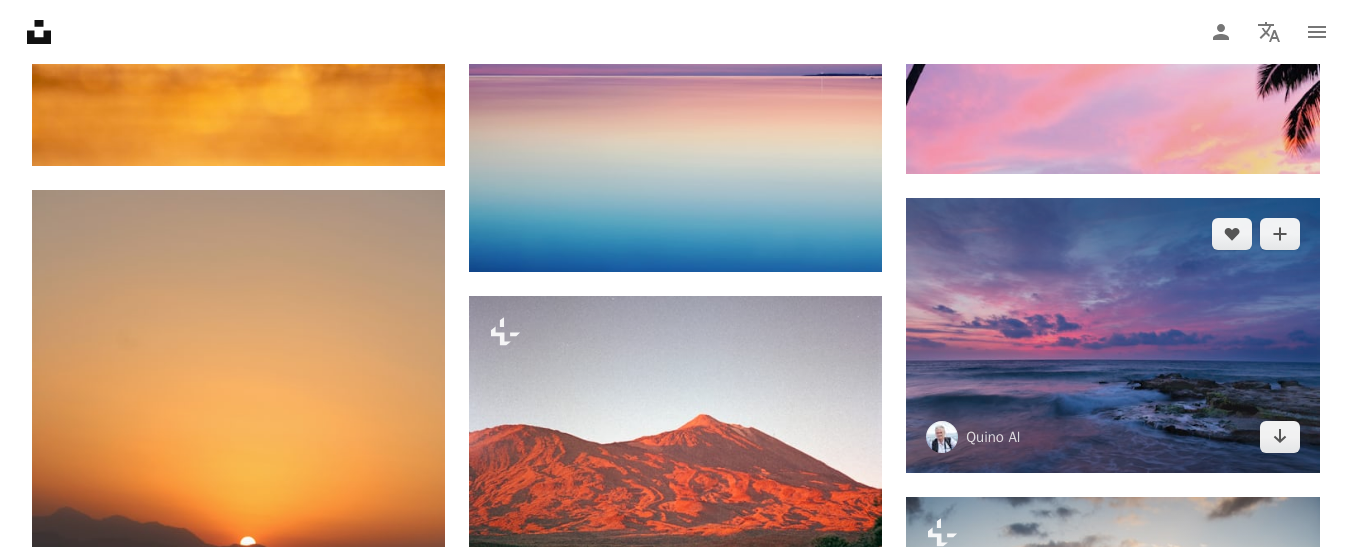 click at bounding box center [1112, 335] 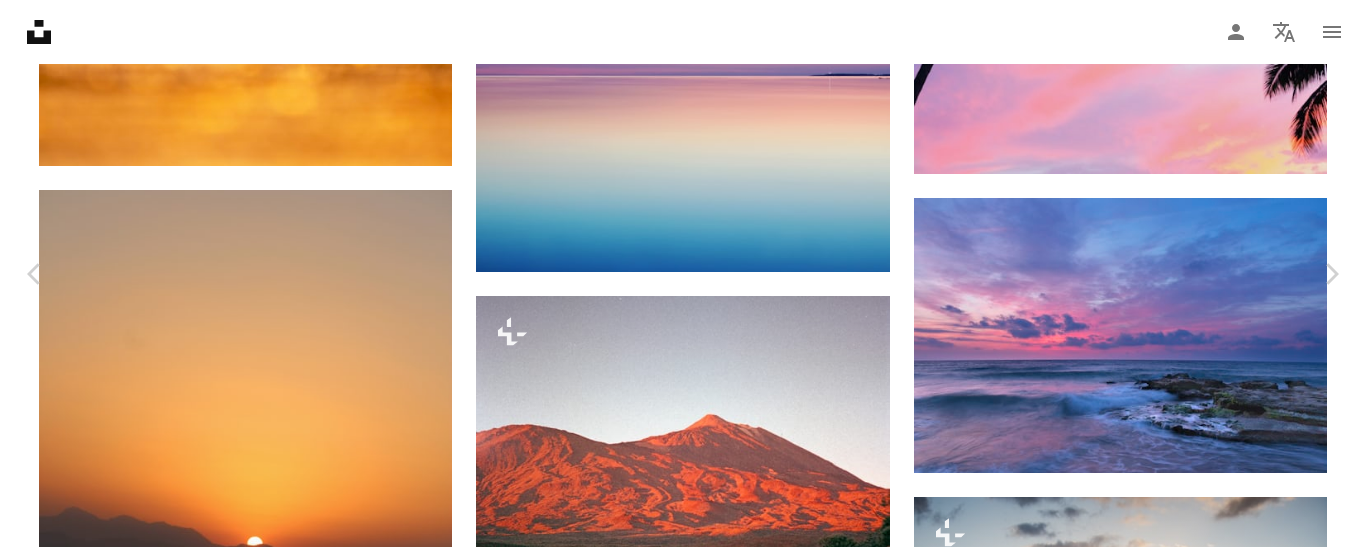 scroll, scrollTop: 128, scrollLeft: 0, axis: vertical 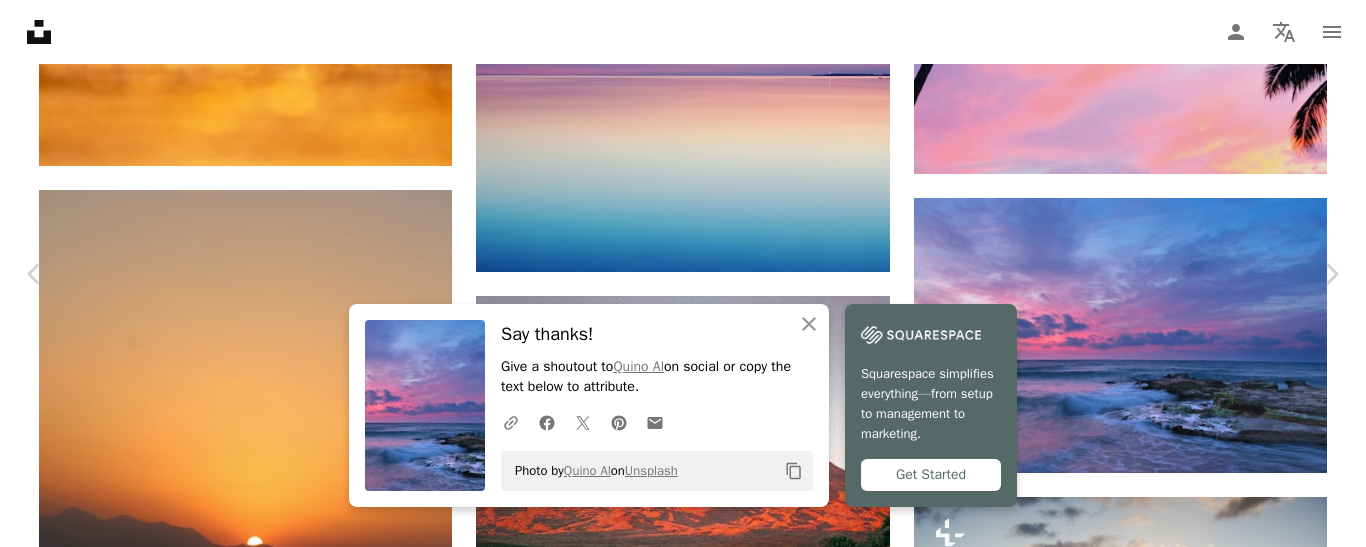 click on "An X shape" at bounding box center (20, 20) 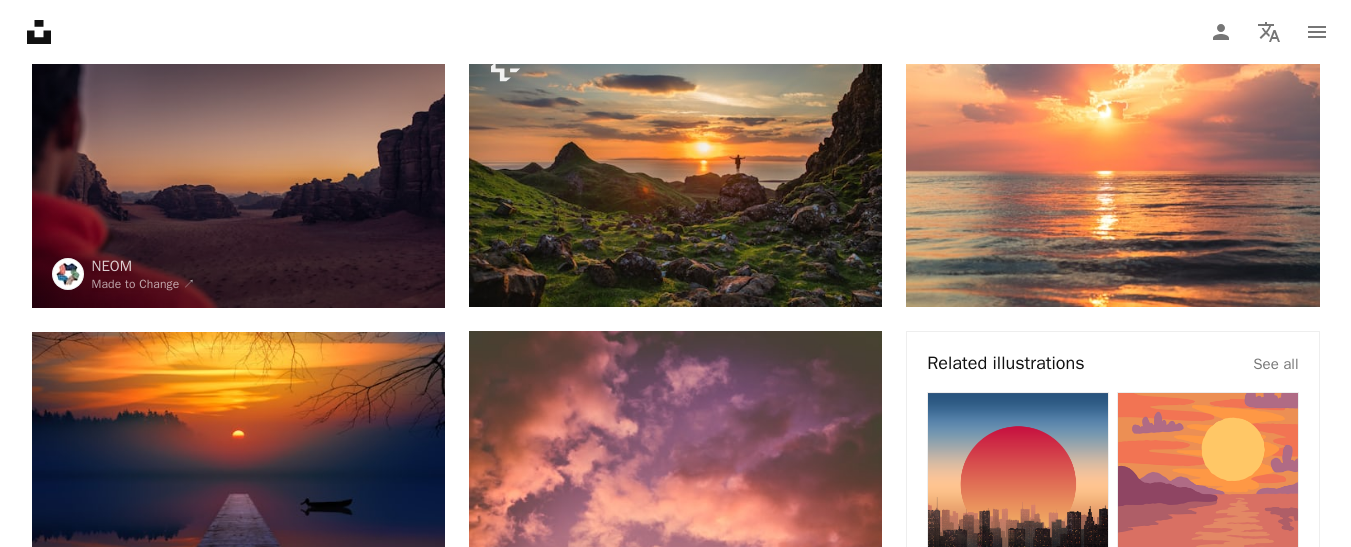 scroll, scrollTop: 0, scrollLeft: 0, axis: both 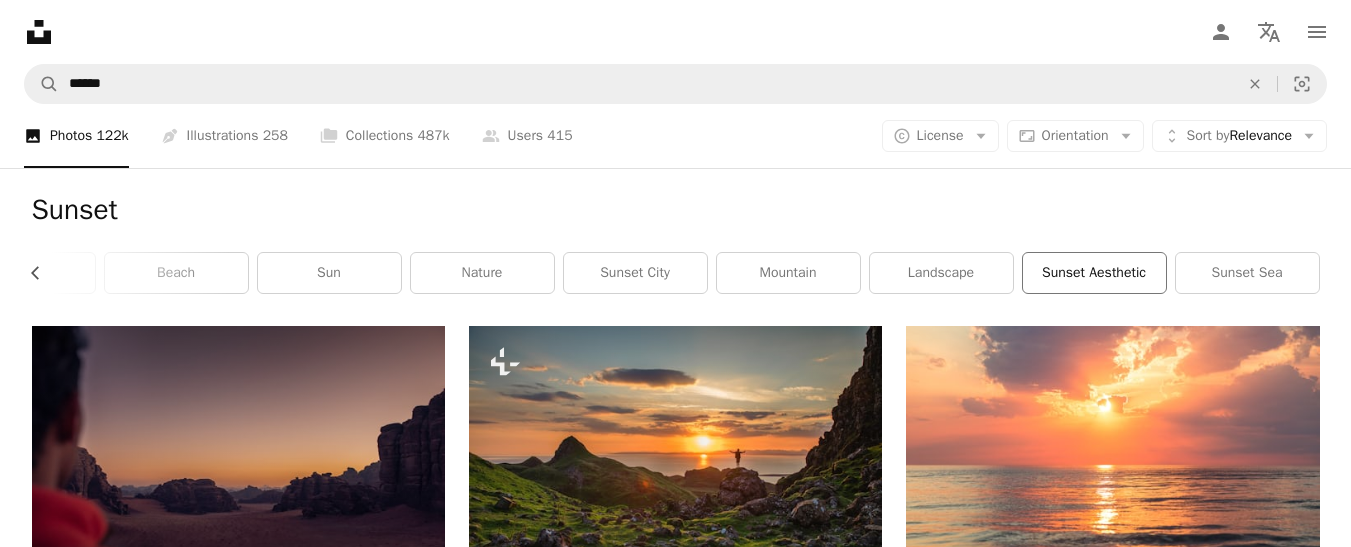 click on "sunset aesthetic" at bounding box center (1094, 273) 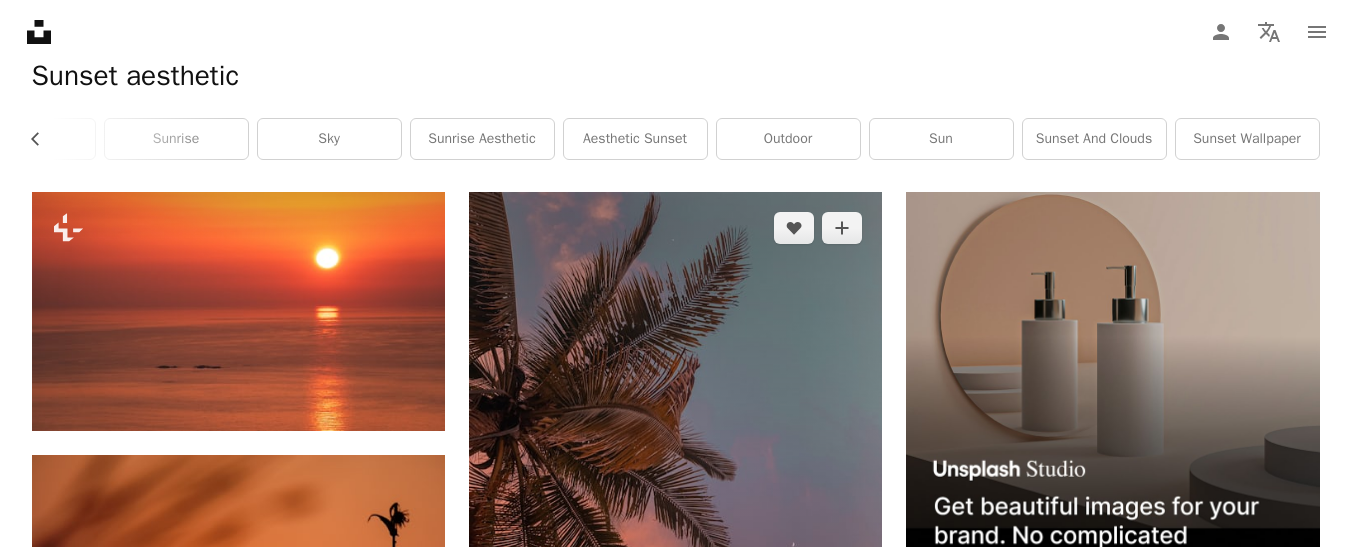 scroll, scrollTop: 358, scrollLeft: 0, axis: vertical 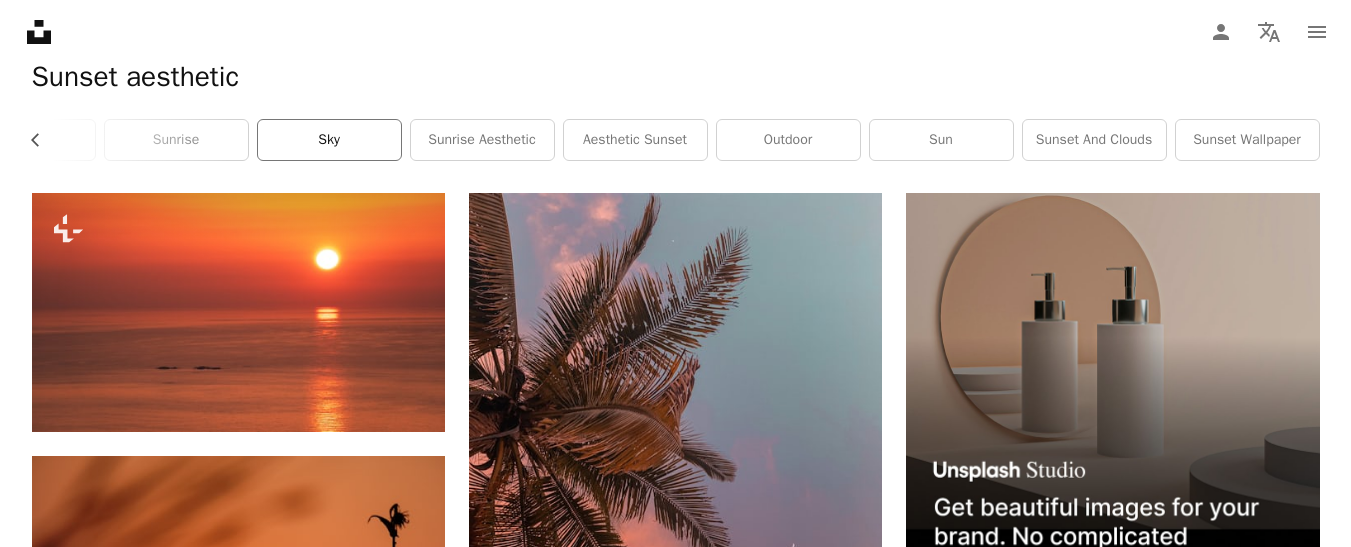 click on "sky" at bounding box center [329, 140] 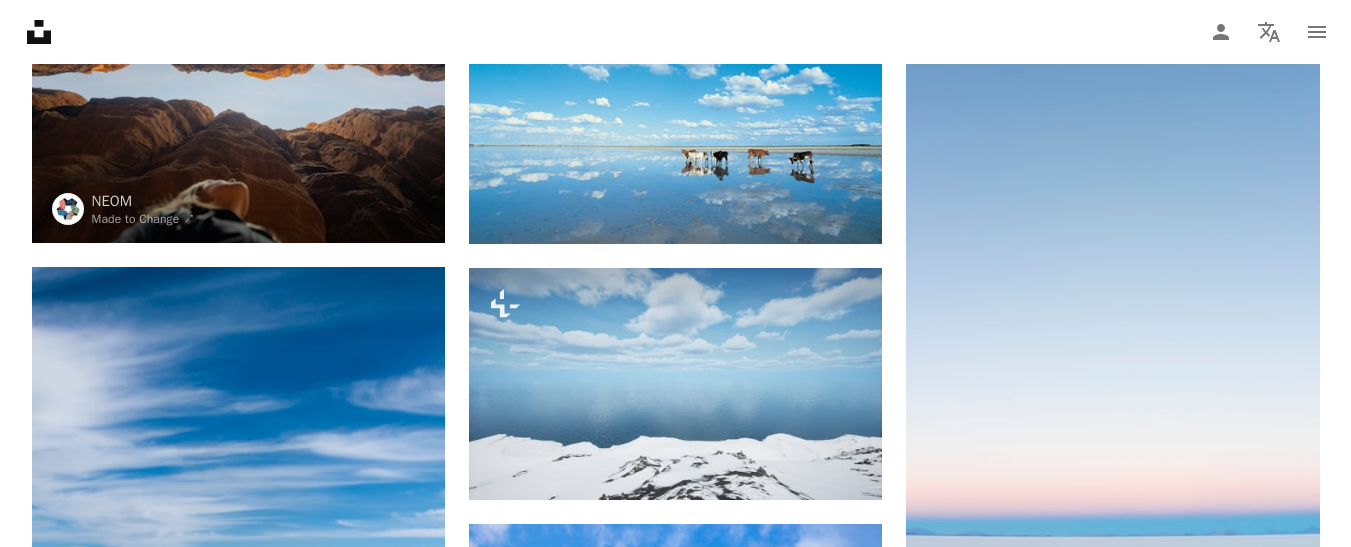 scroll, scrollTop: 0, scrollLeft: 0, axis: both 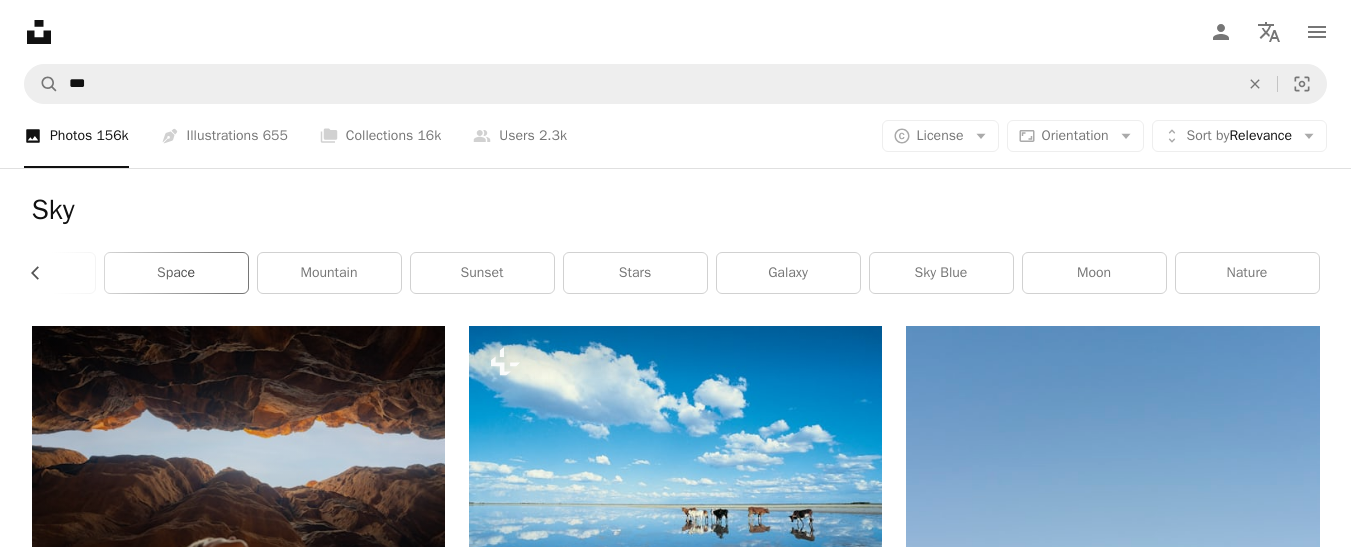 click on "space" at bounding box center (176, 273) 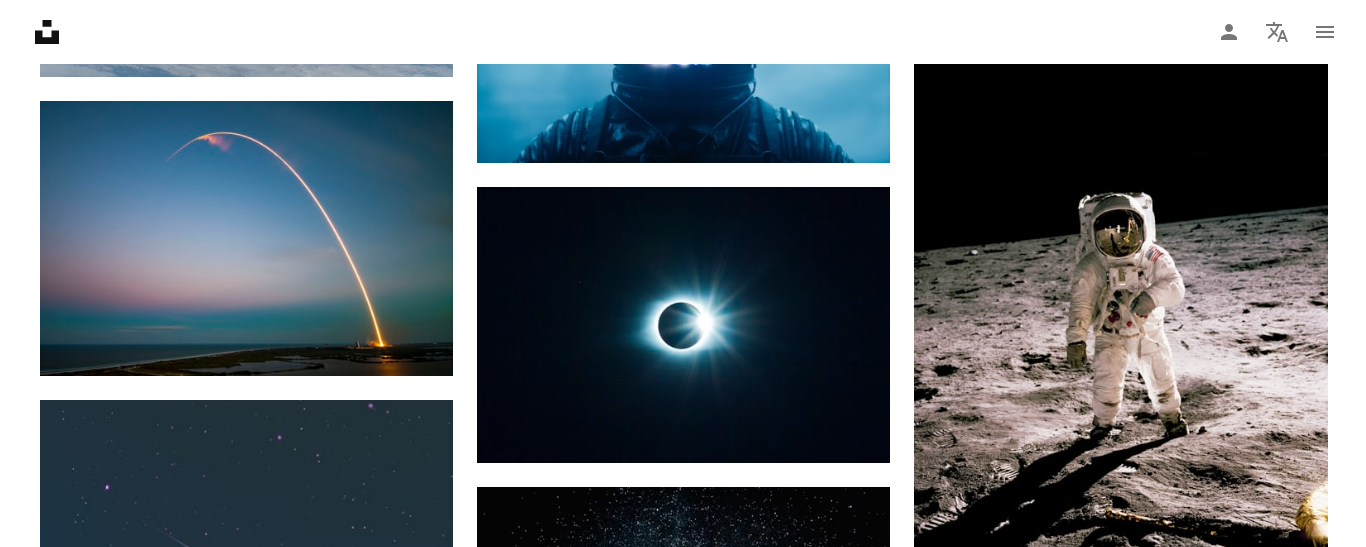 scroll, scrollTop: 1851, scrollLeft: 0, axis: vertical 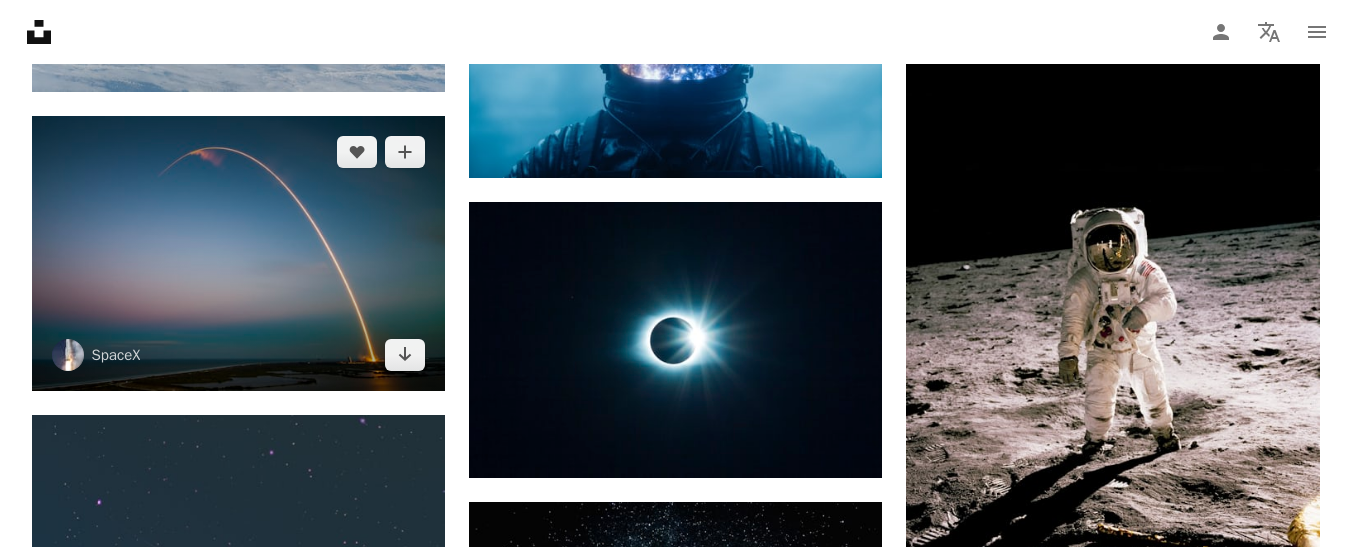 click at bounding box center [238, 253] 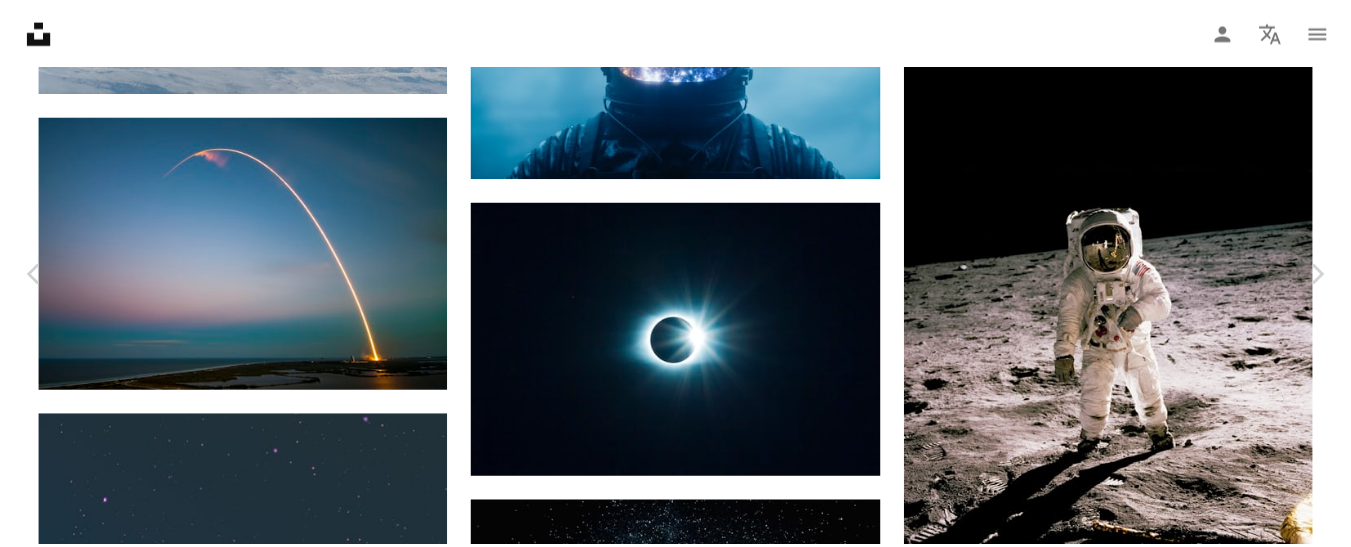 scroll, scrollTop: 246, scrollLeft: 0, axis: vertical 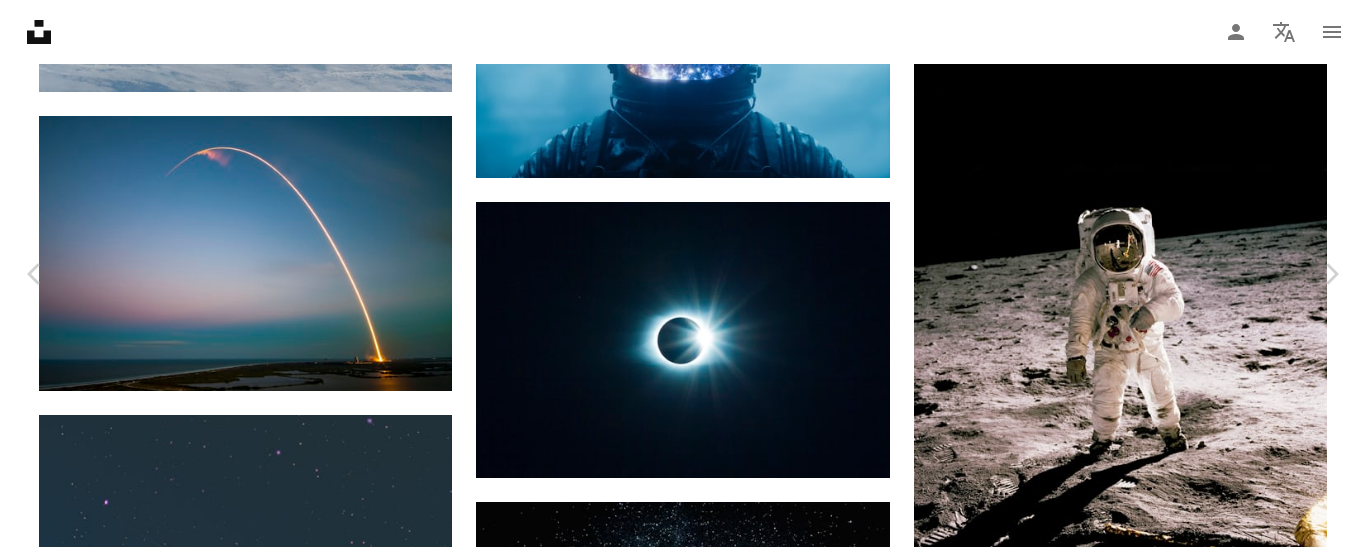 click on "Download free" at bounding box center [1167, 3161] 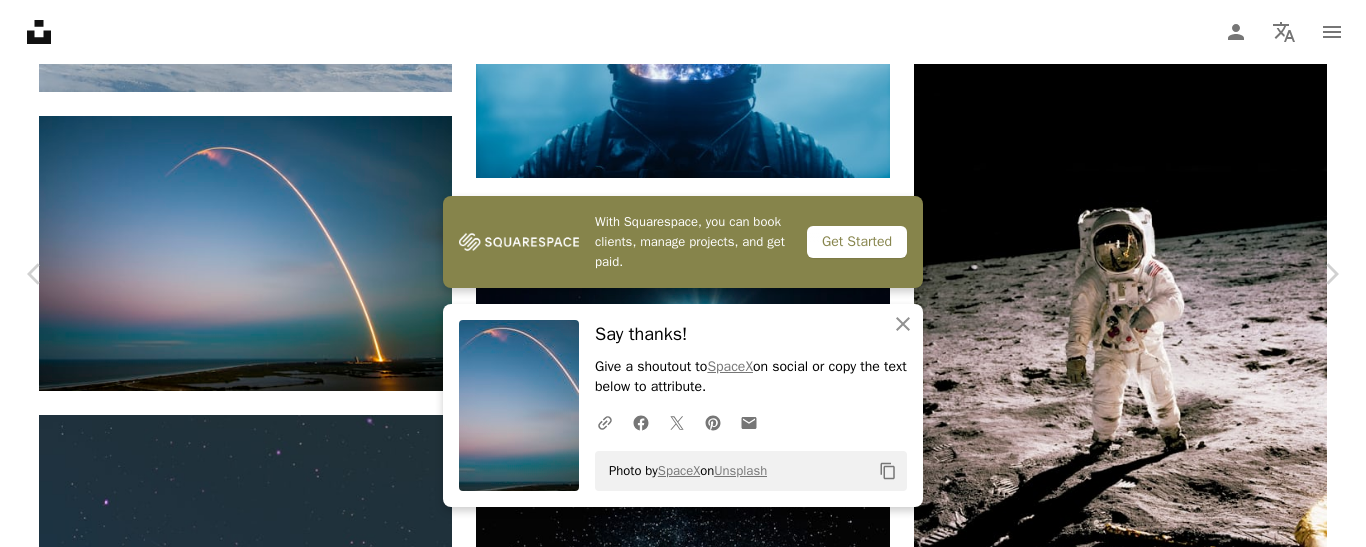 click on "Unsplash logo Unsplash Home A photo Pen Tool A compass A stack of folders Download Person Localization icon navigation menu A magnifying glass ***** An X shape Visual search Get Unsplash+ Log in Submit an image Browse premium images on iStock  |  20% off at iStock  ↗ Browse premium images on iStock 20% off at iStock  ↗ View more  ↗ View more on iStock  ↗ A photo Photos   26k Pen Tool Illustrations   1.5k A stack of folders Collections   373k A group of people Users   1.4k A copyright icon © License Arrow down Aspect ratio Orientation Arrow down Unfold Sort by  Relevance Arrow down Filters Filters Space Chevron left galaxy universe stars earth planet moon astronaut night sky sky nasa space background nature Plus sign for Unsplash+ A heart A plus sign [FIRST] [LAST] Available for hire A checkmark inside of a circle Arrow pointing down A heart A plus sign NASA Arrow pointing down A heart A plus sign SpaceX Arrow pointing down A heart" at bounding box center (683, 639) 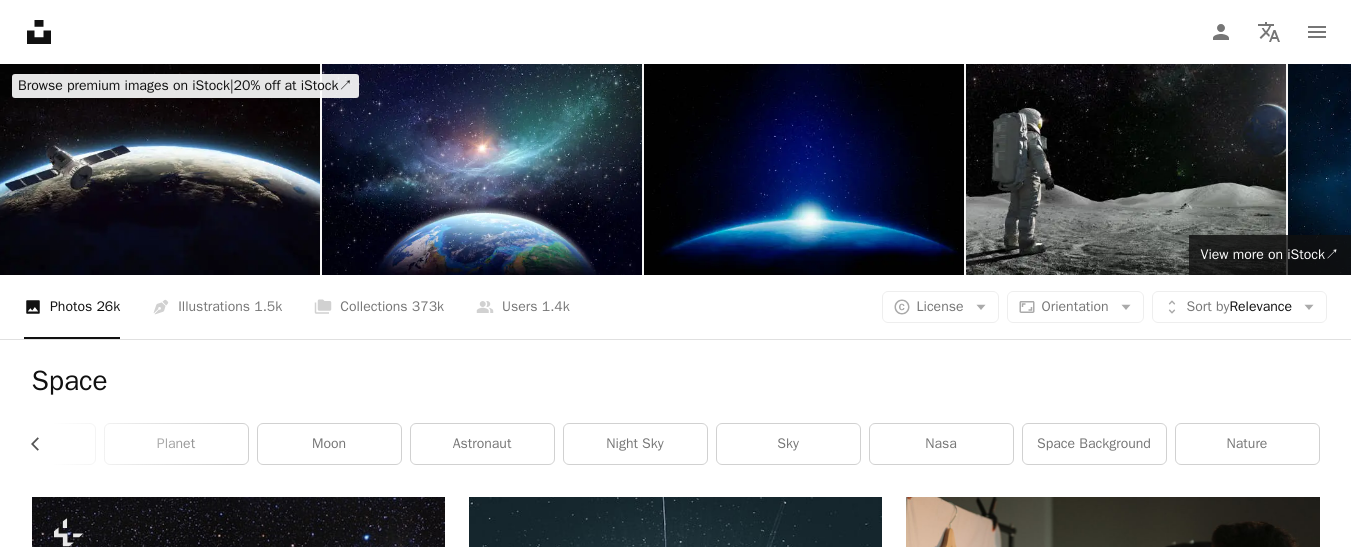 scroll, scrollTop: 0, scrollLeft: 0, axis: both 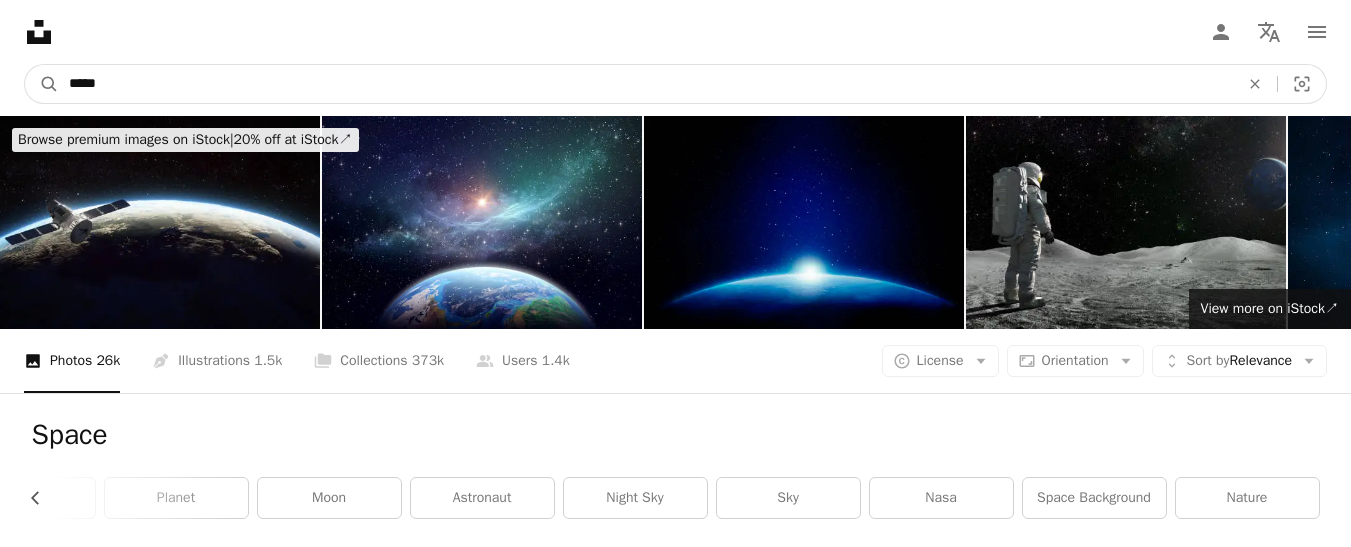 click on "*****" at bounding box center [646, 84] 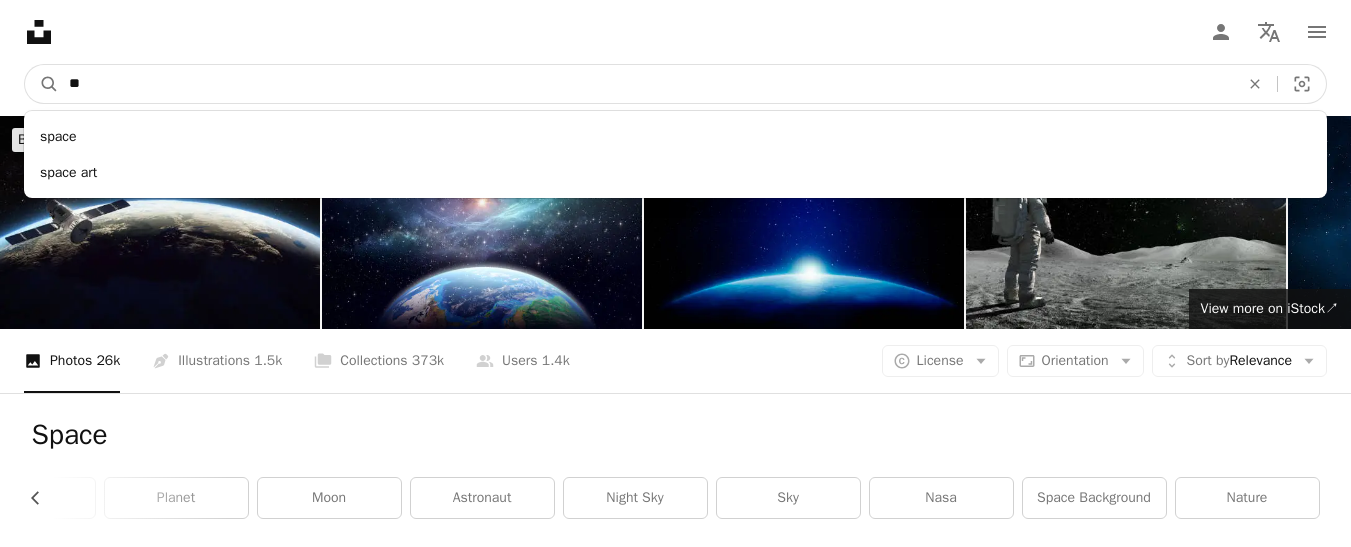 type on "*" 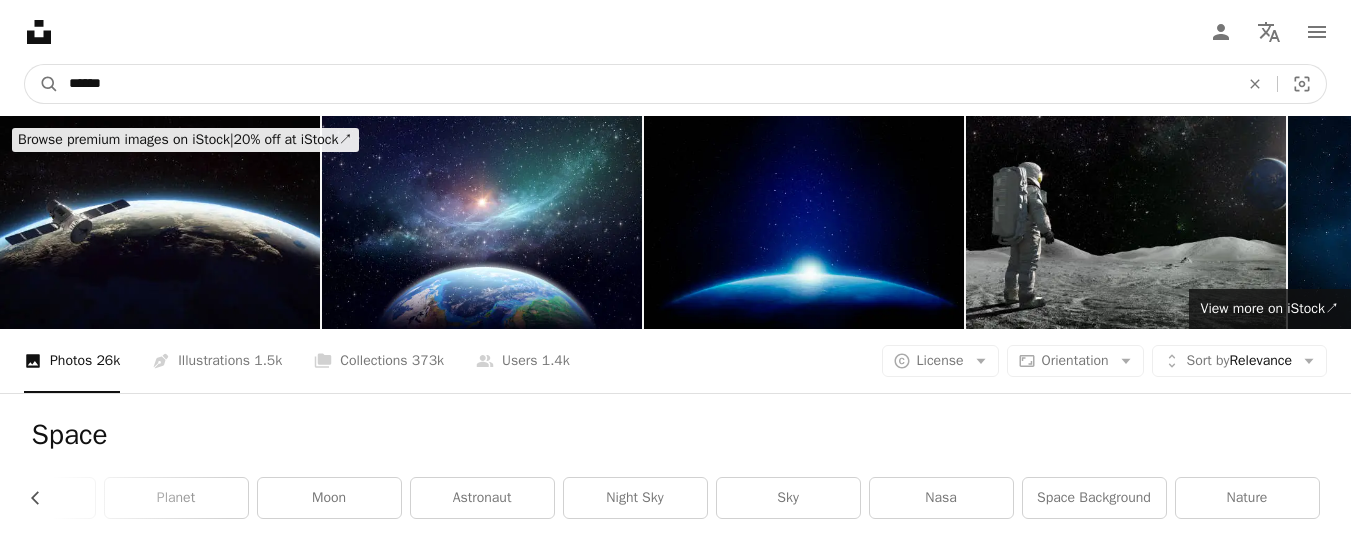 type on "******" 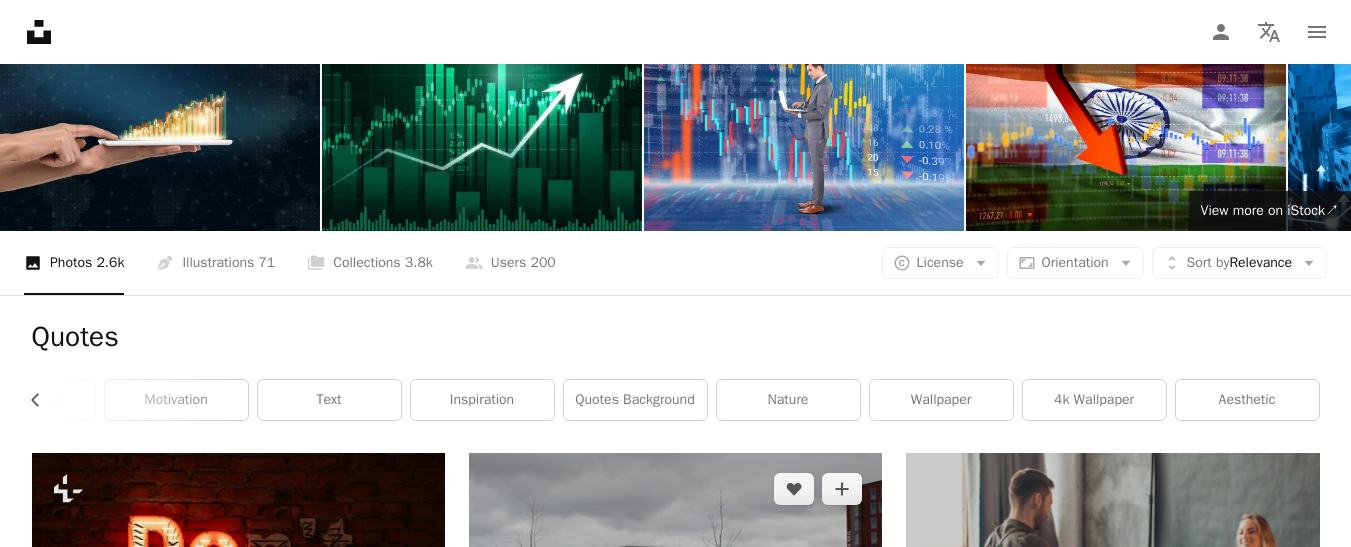 scroll, scrollTop: 0, scrollLeft: 0, axis: both 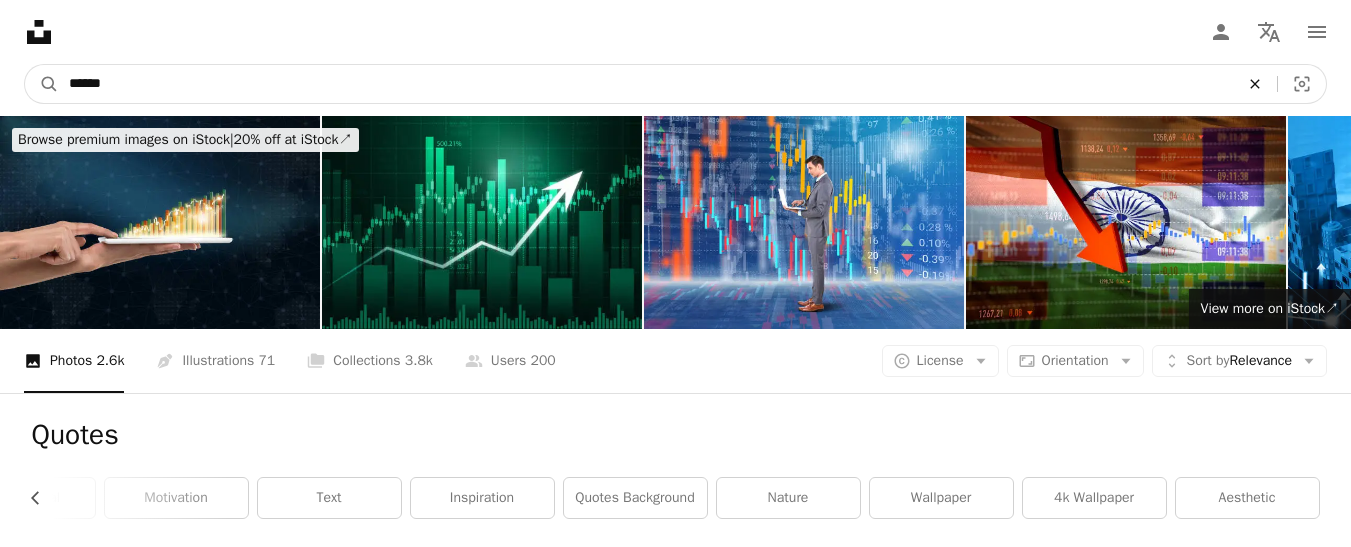click on "An X shape" 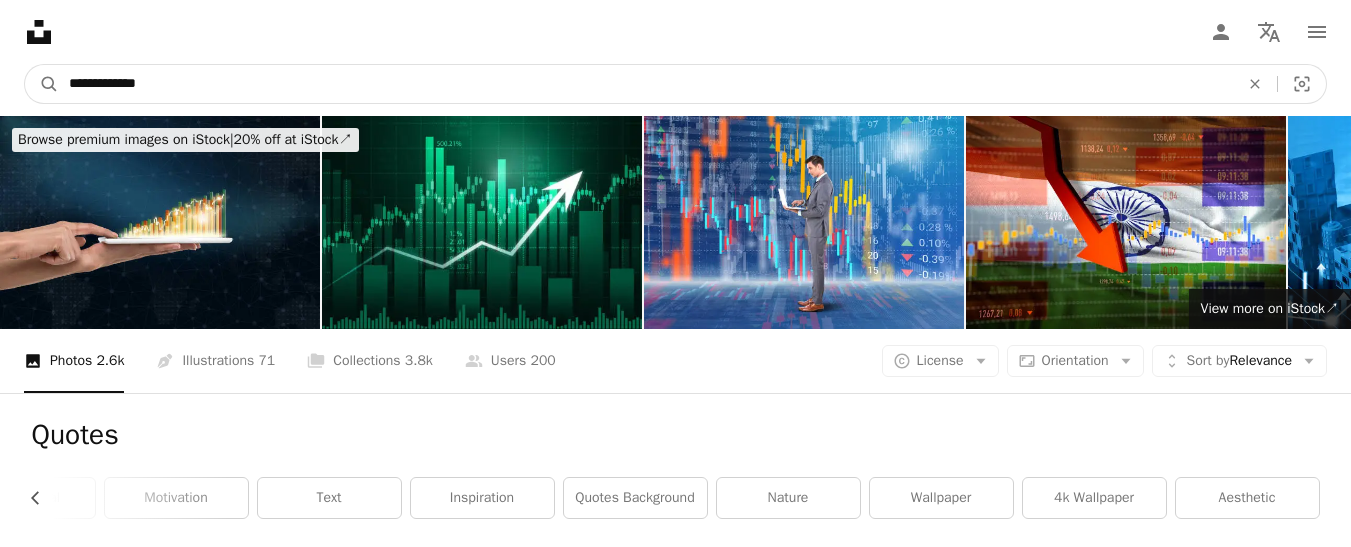 type on "**********" 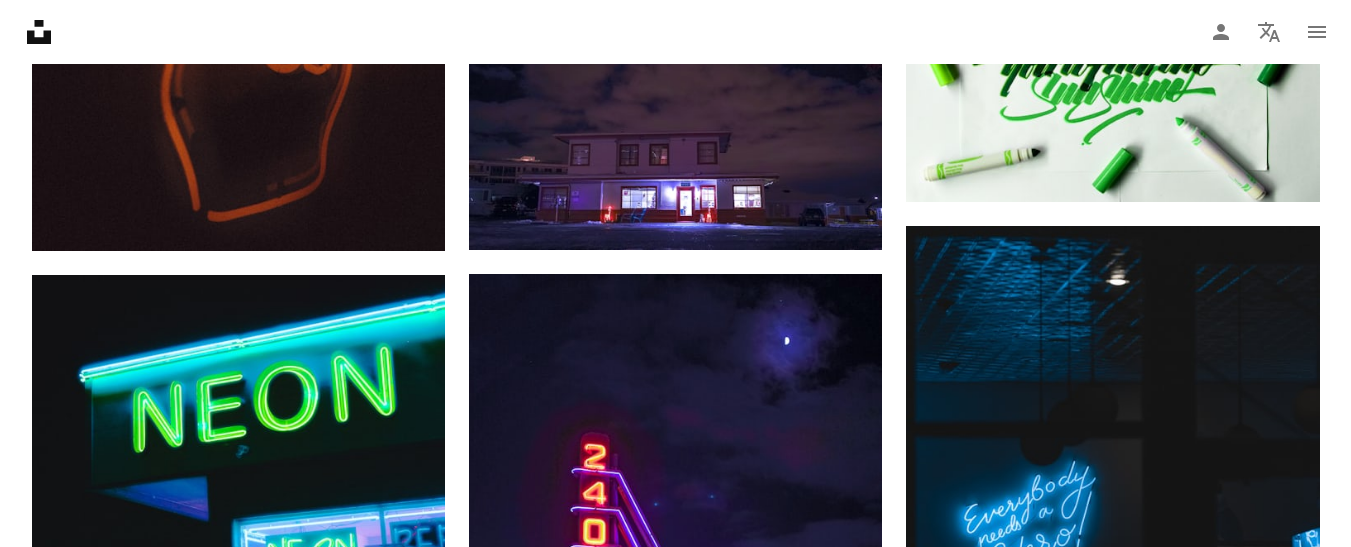 scroll, scrollTop: 2669, scrollLeft: 0, axis: vertical 